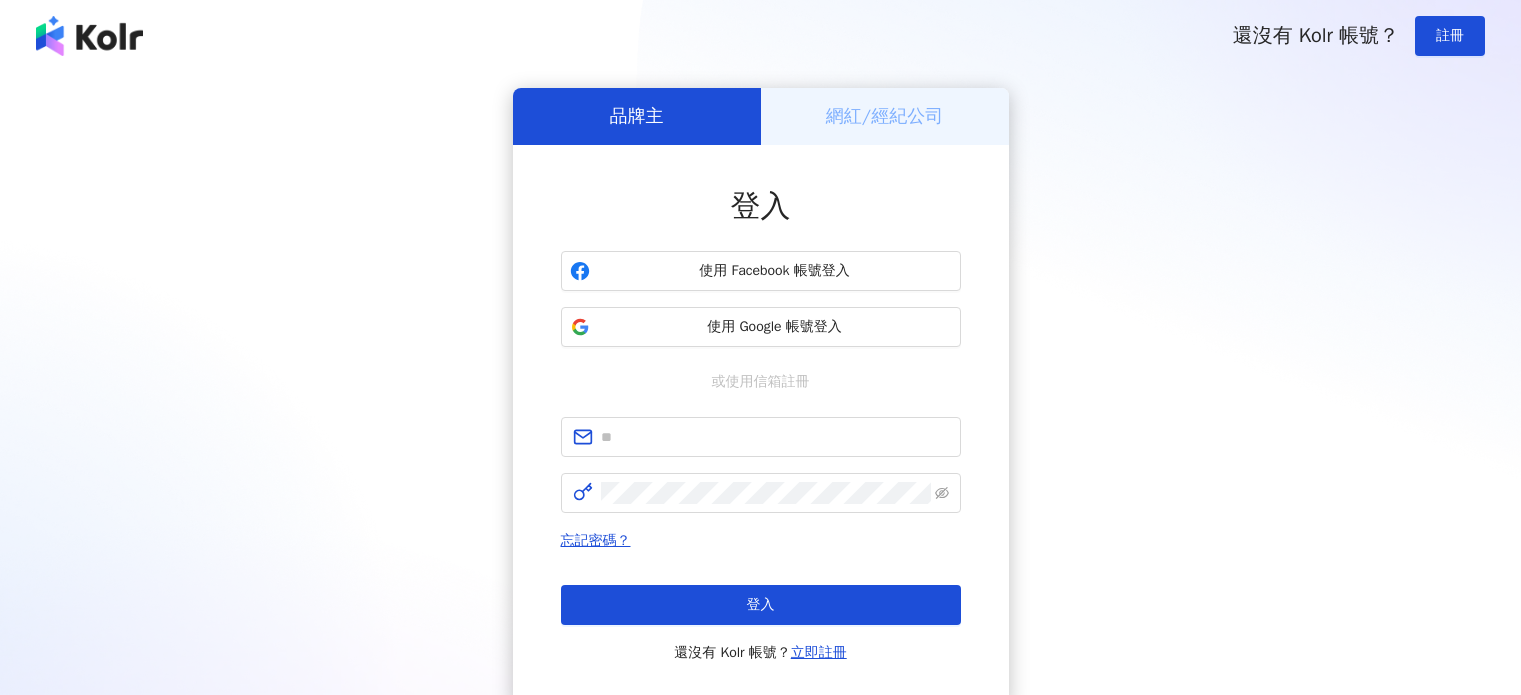 scroll, scrollTop: 0, scrollLeft: 0, axis: both 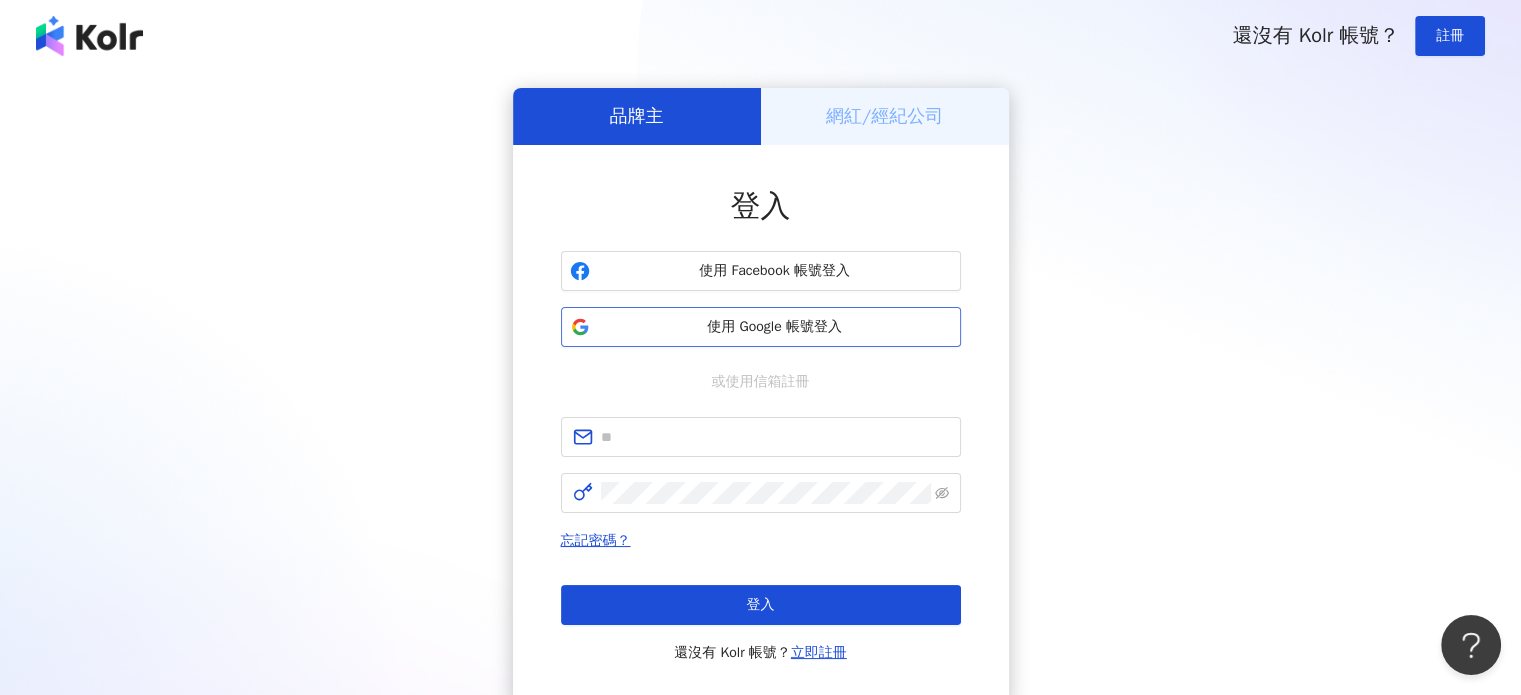 click on "使用 Google 帳號登入" at bounding box center (775, 327) 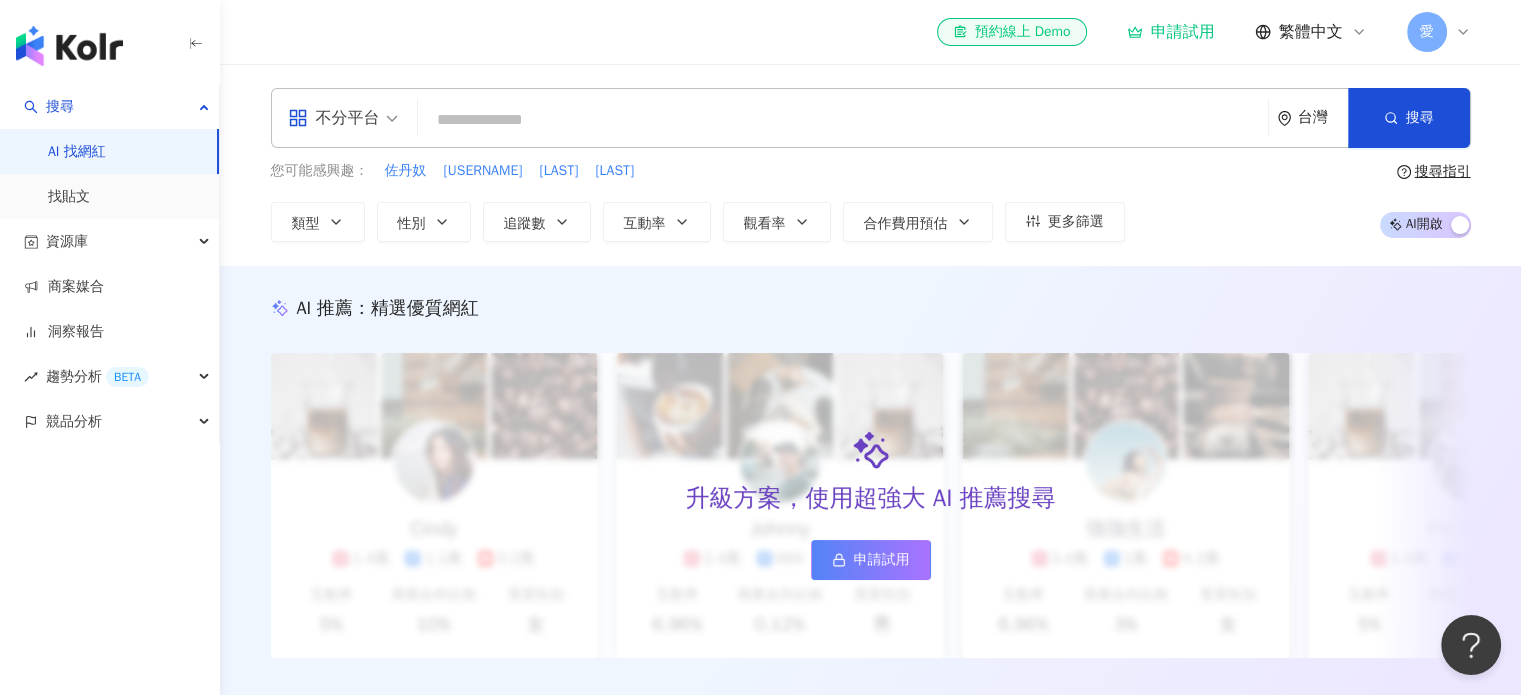 click on "愛" at bounding box center (1439, 32) 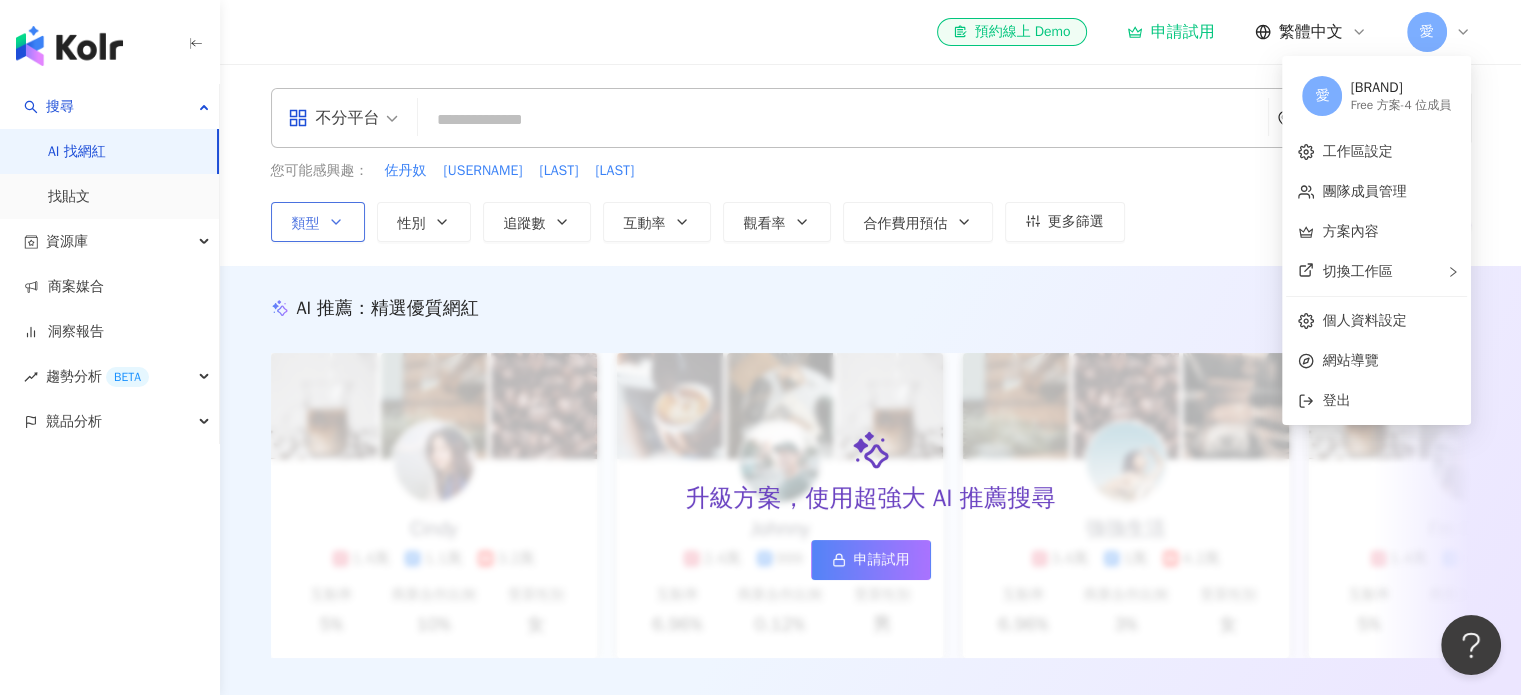 drag, startPoint x: 307, startPoint y: 204, endPoint x: 316, endPoint y: 213, distance: 12.727922 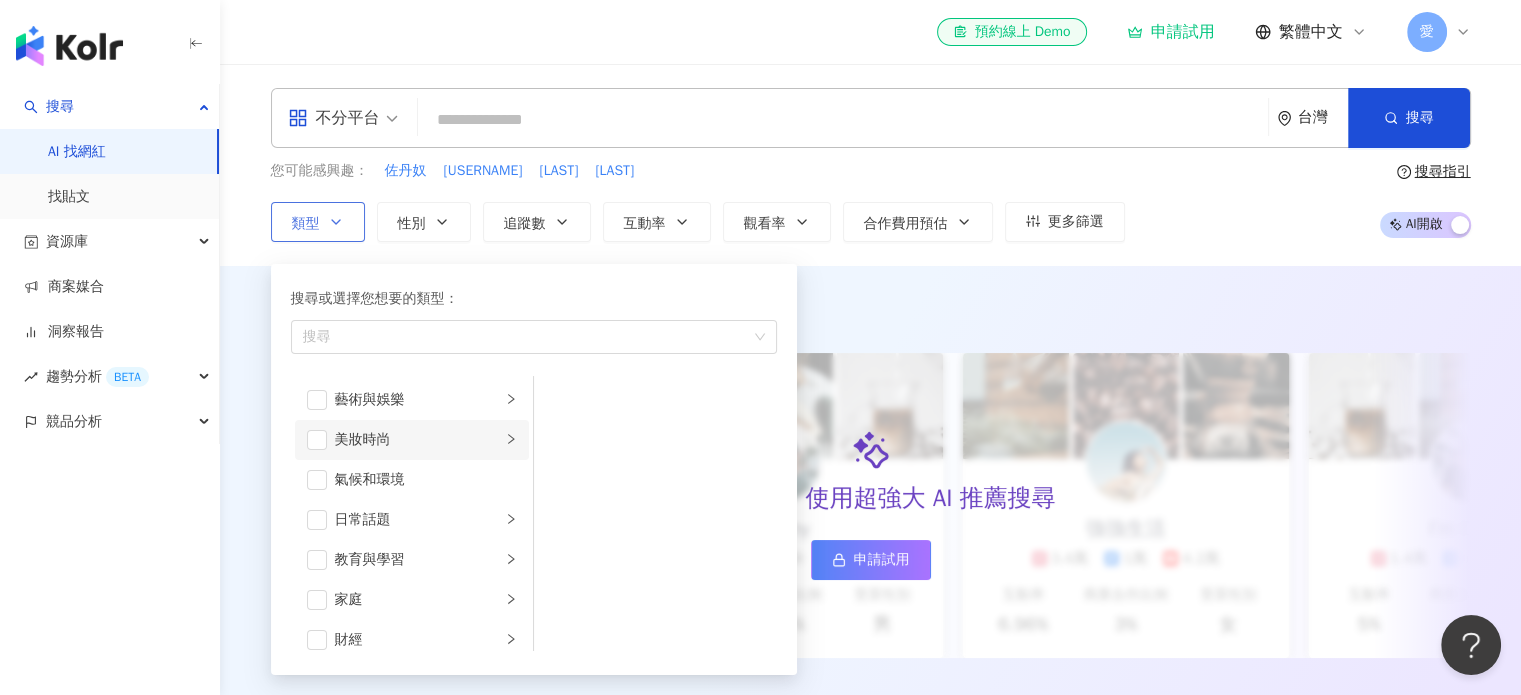 click on "美妝時尚" at bounding box center (418, 440) 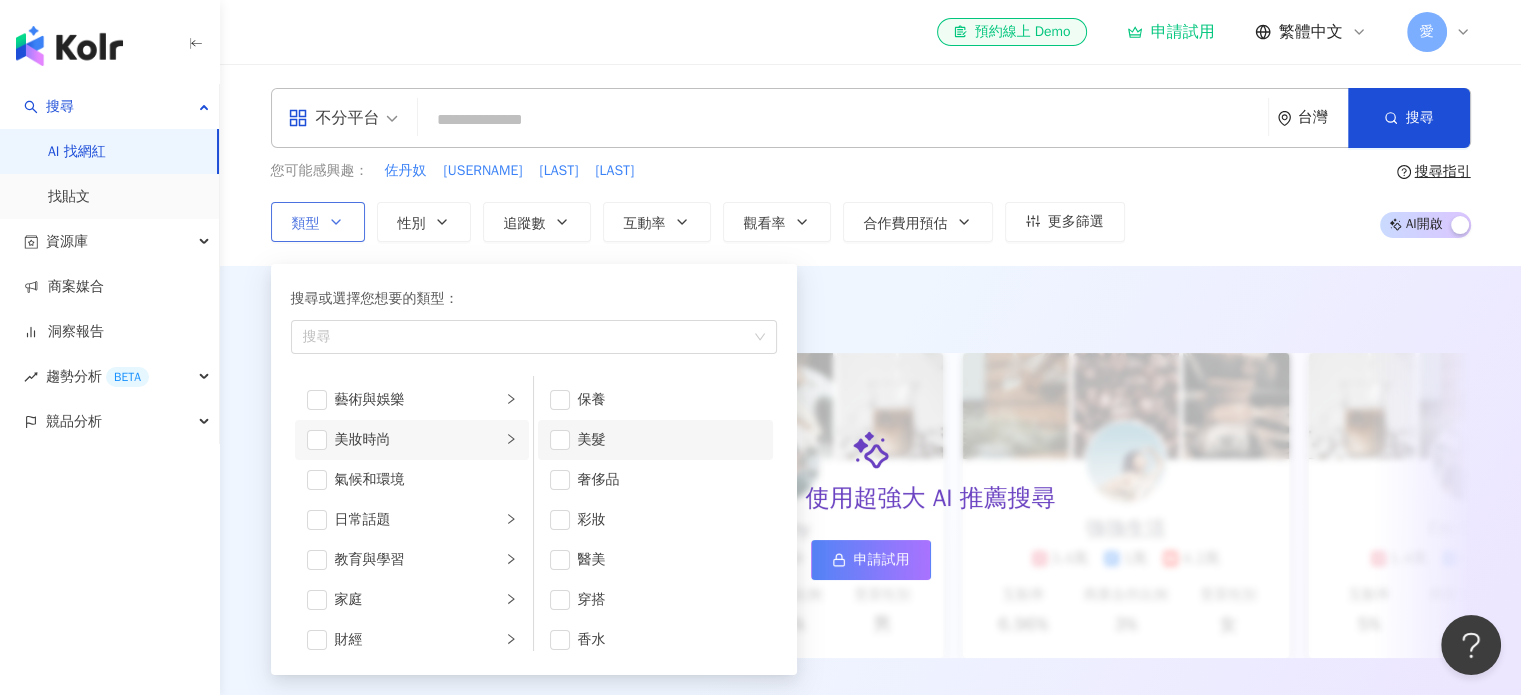 click on "美髮" at bounding box center [669, 440] 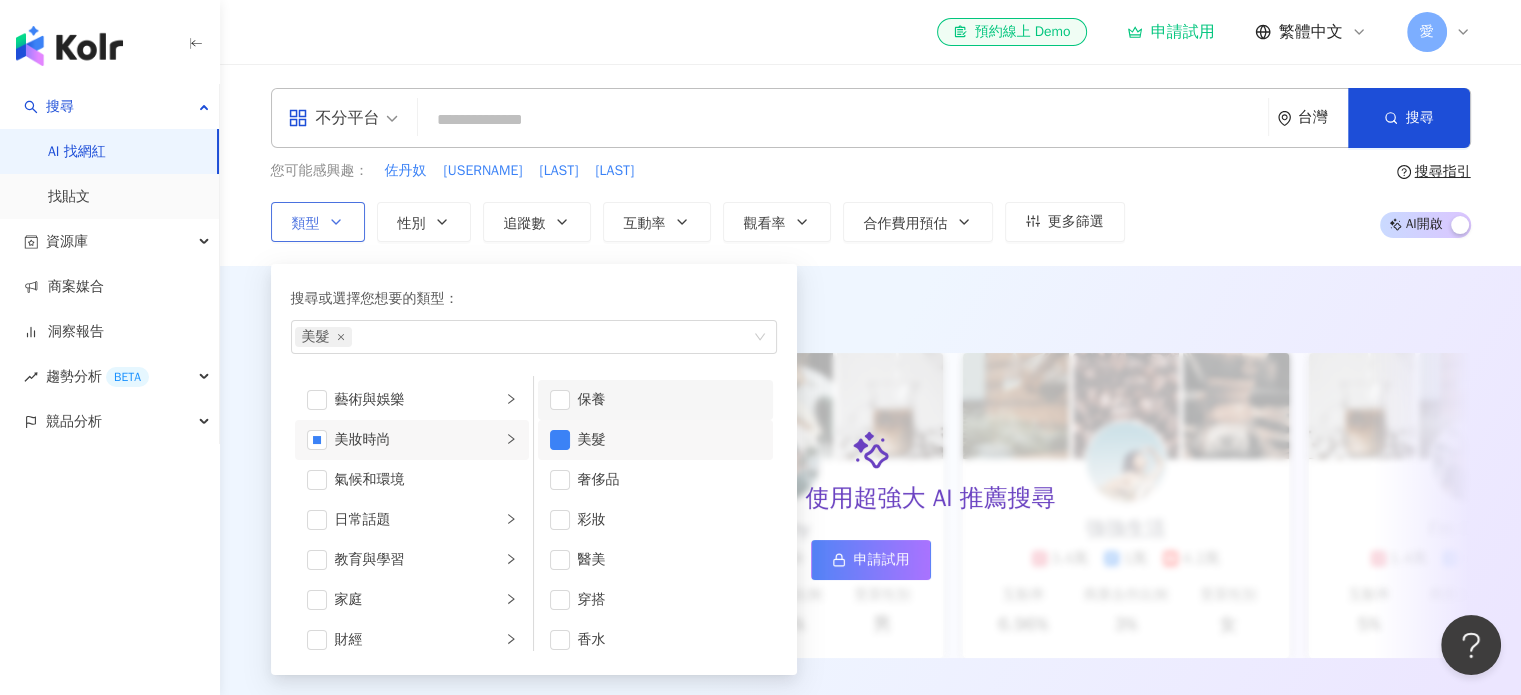 click on "保養" at bounding box center [669, 400] 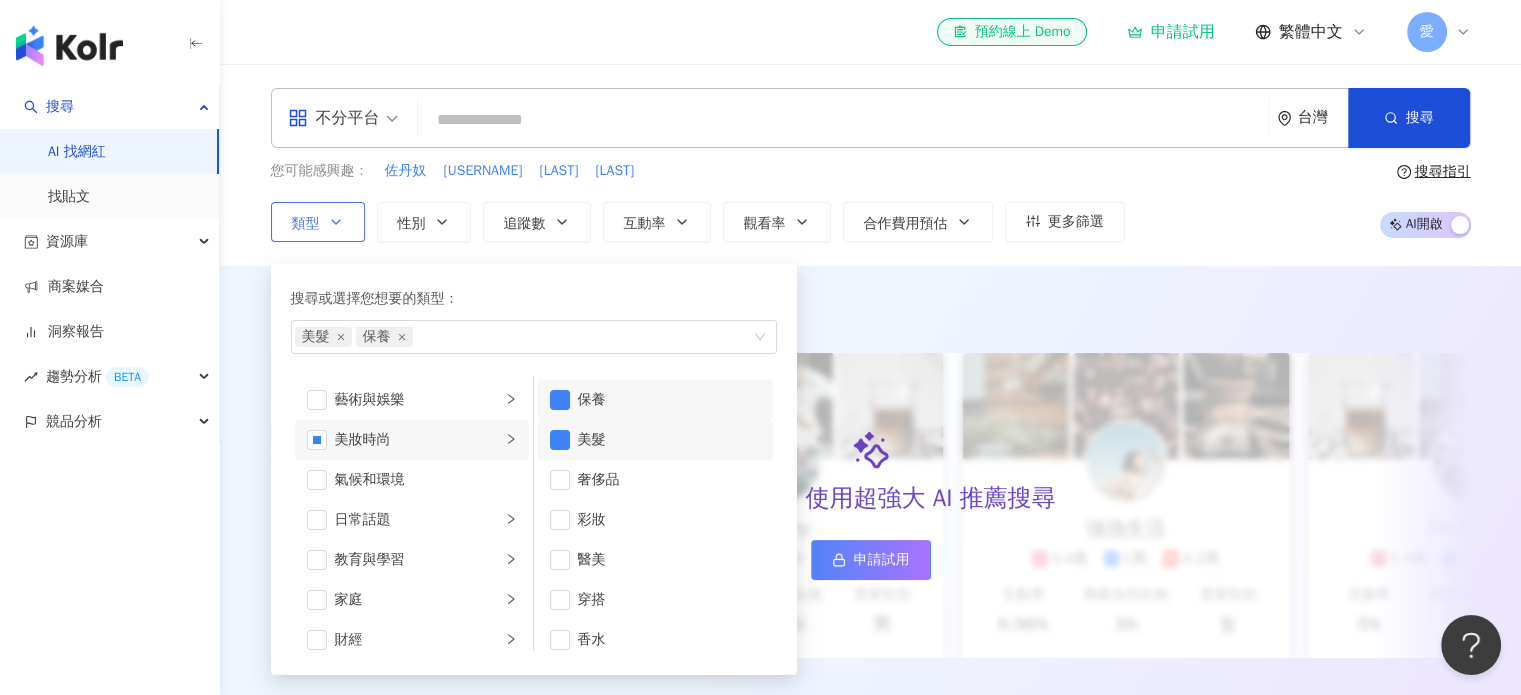 click on "美髮" at bounding box center (669, 440) 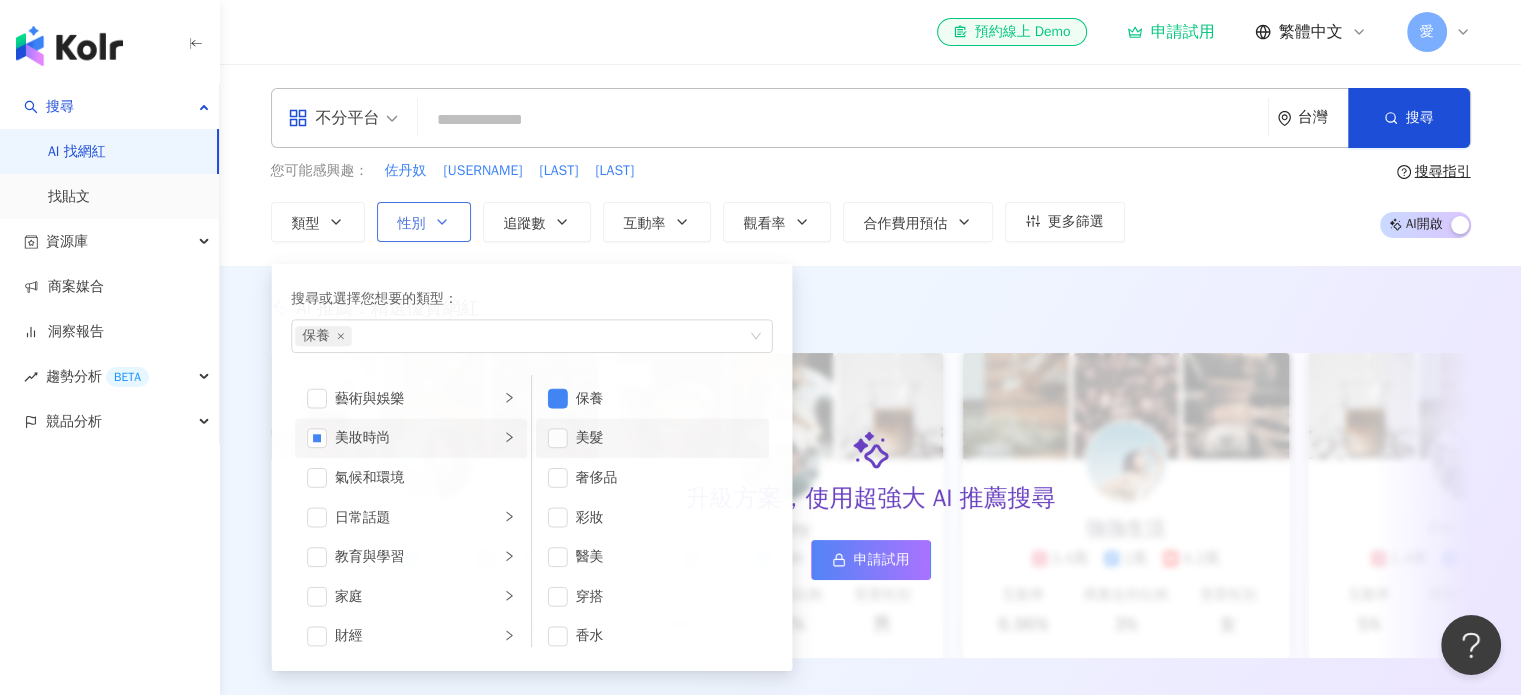 click on "性別" at bounding box center [424, 222] 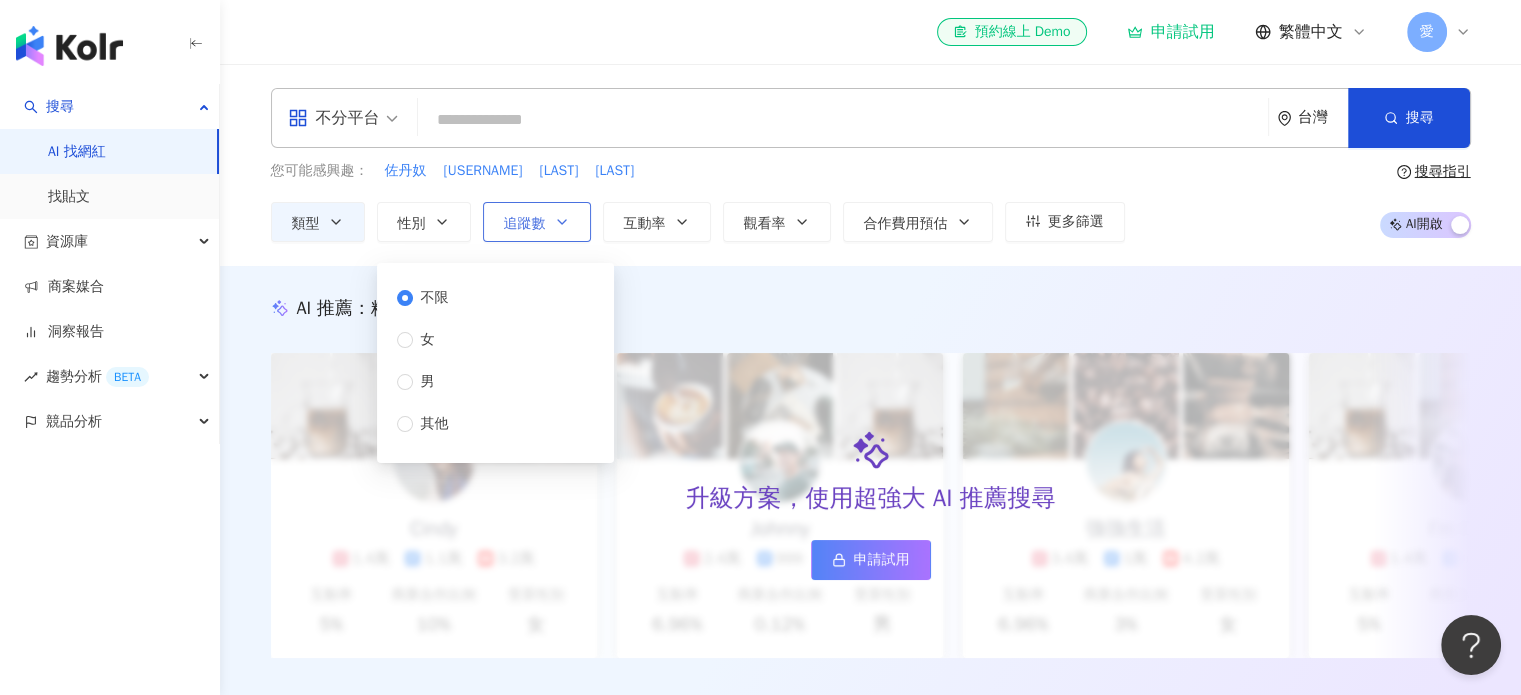 click on "追蹤數" at bounding box center [537, 222] 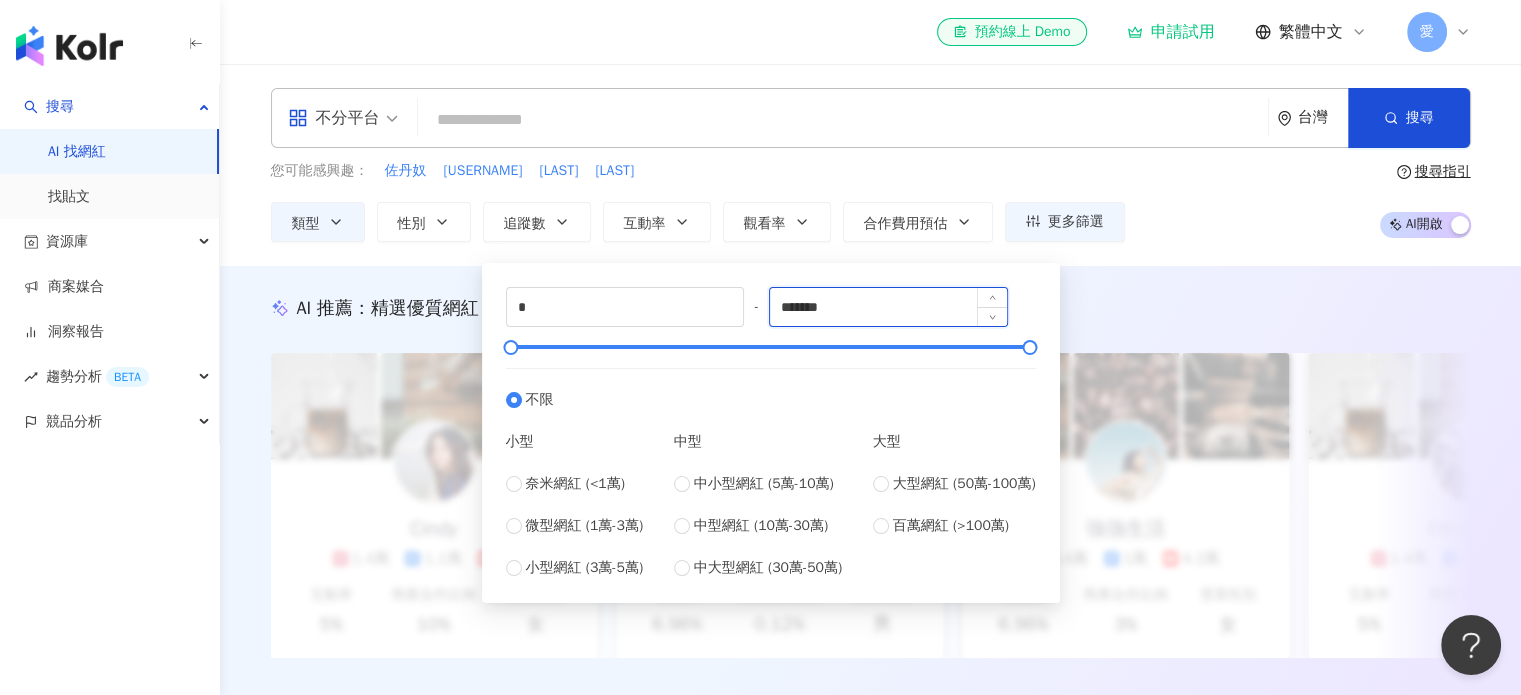click on "*******" at bounding box center [888, 307] 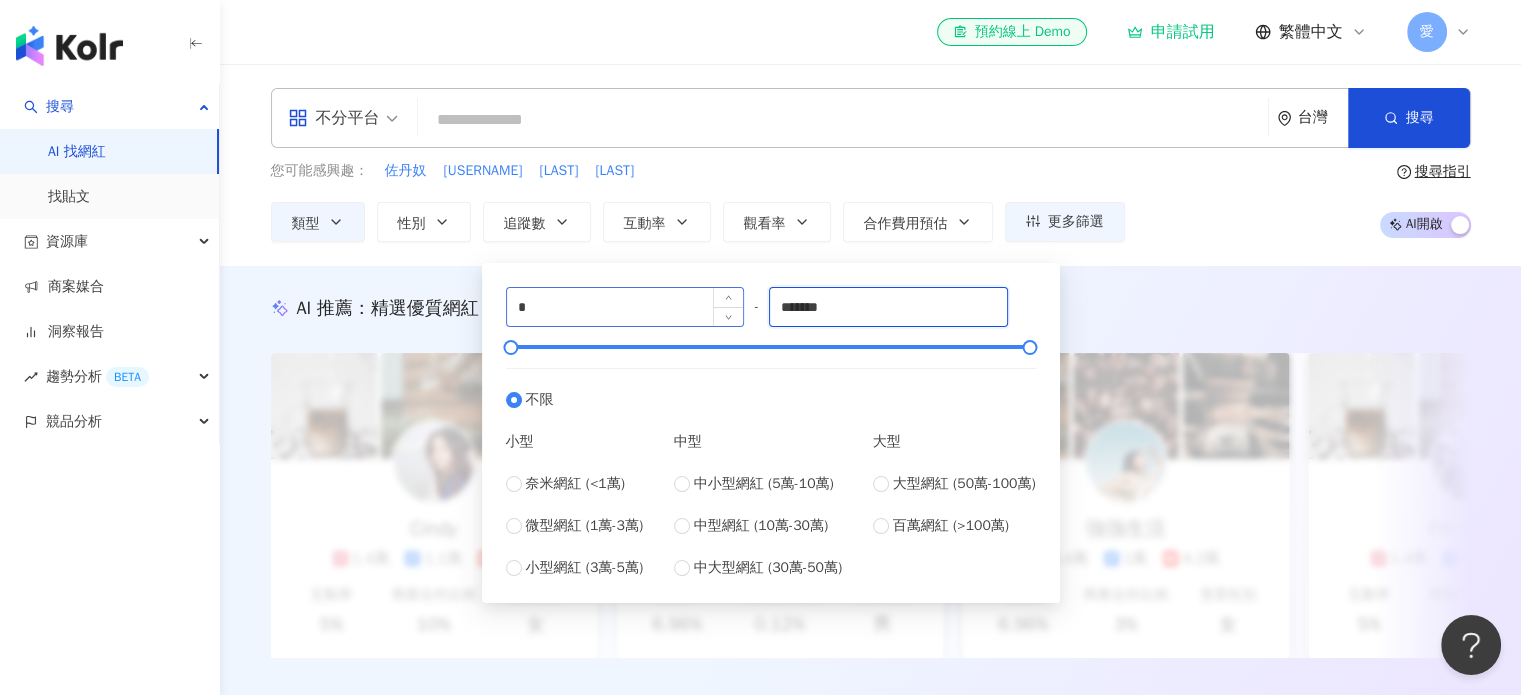 drag, startPoint x: 862, startPoint y: 295, endPoint x: 709, endPoint y: 300, distance: 153.08168 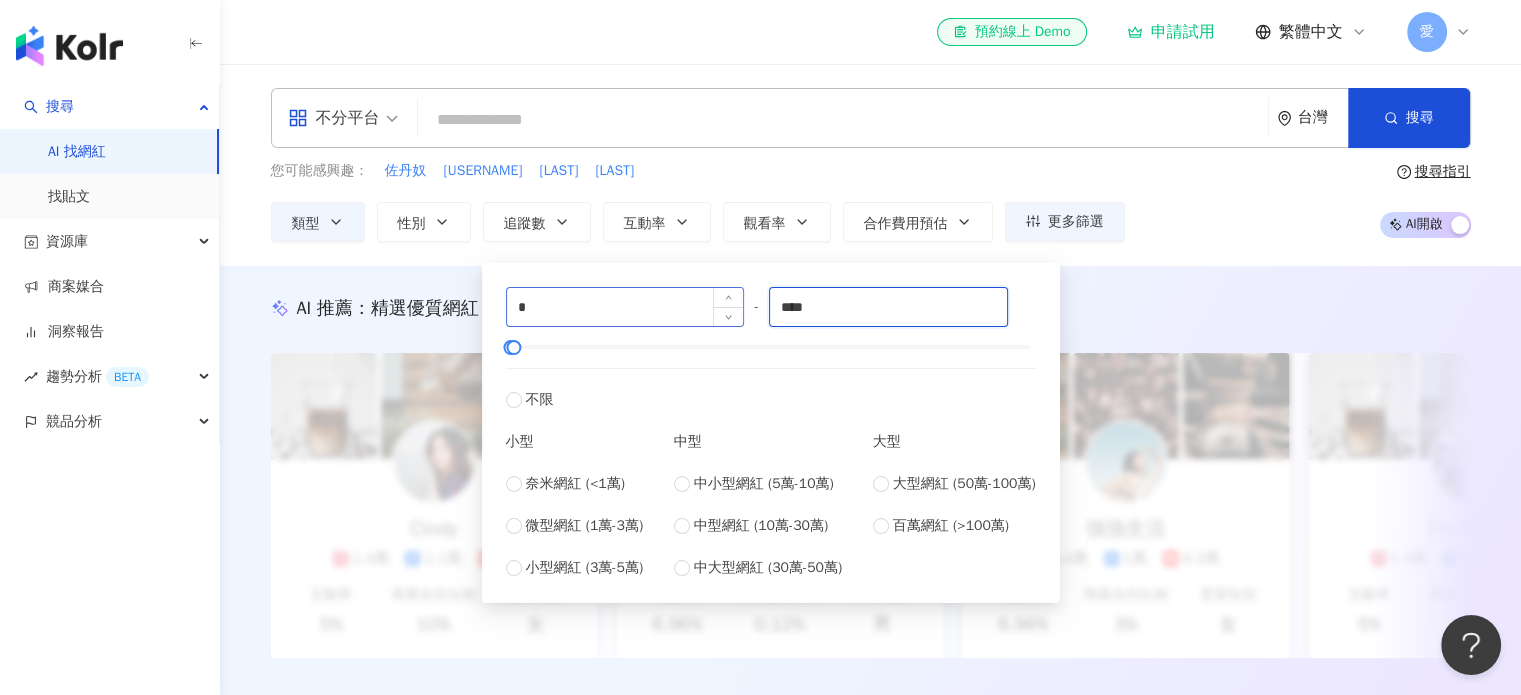 type on "****" 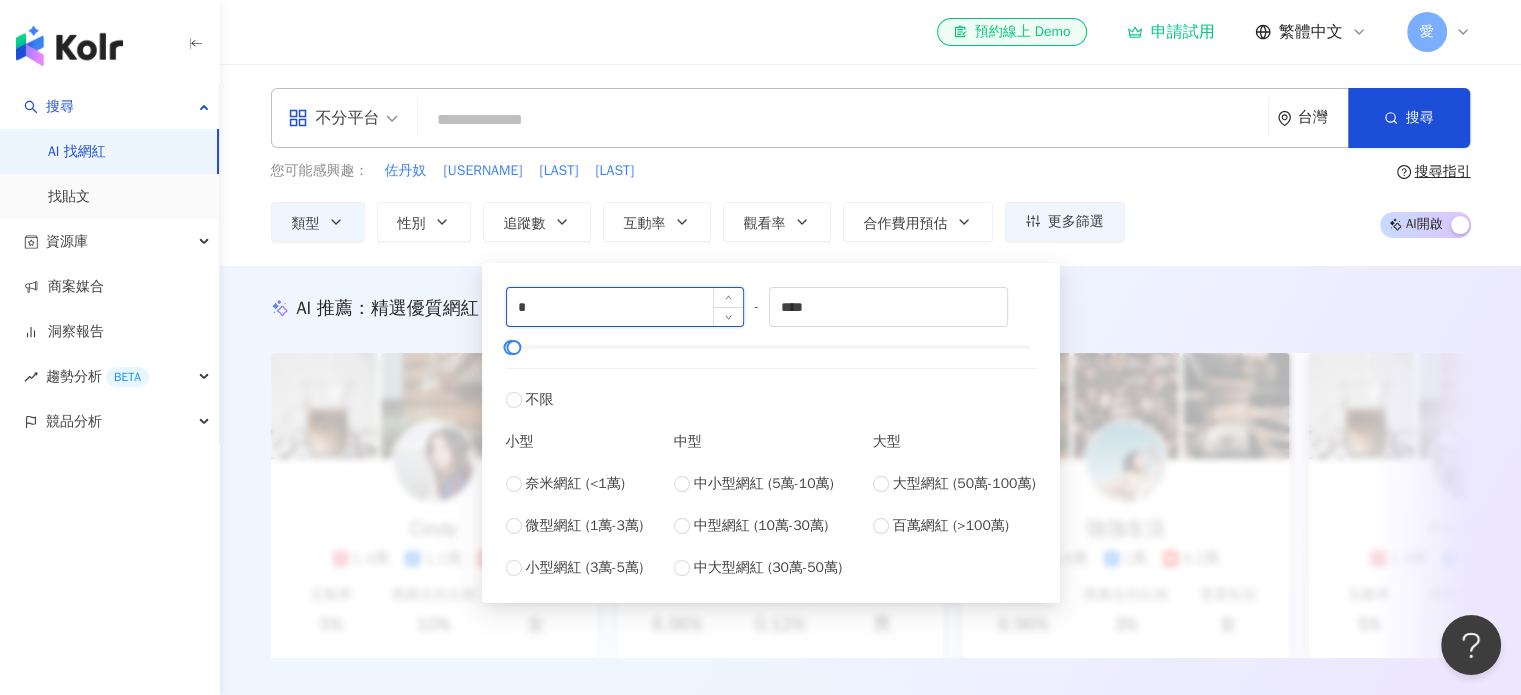 click on "*" at bounding box center (625, 307) 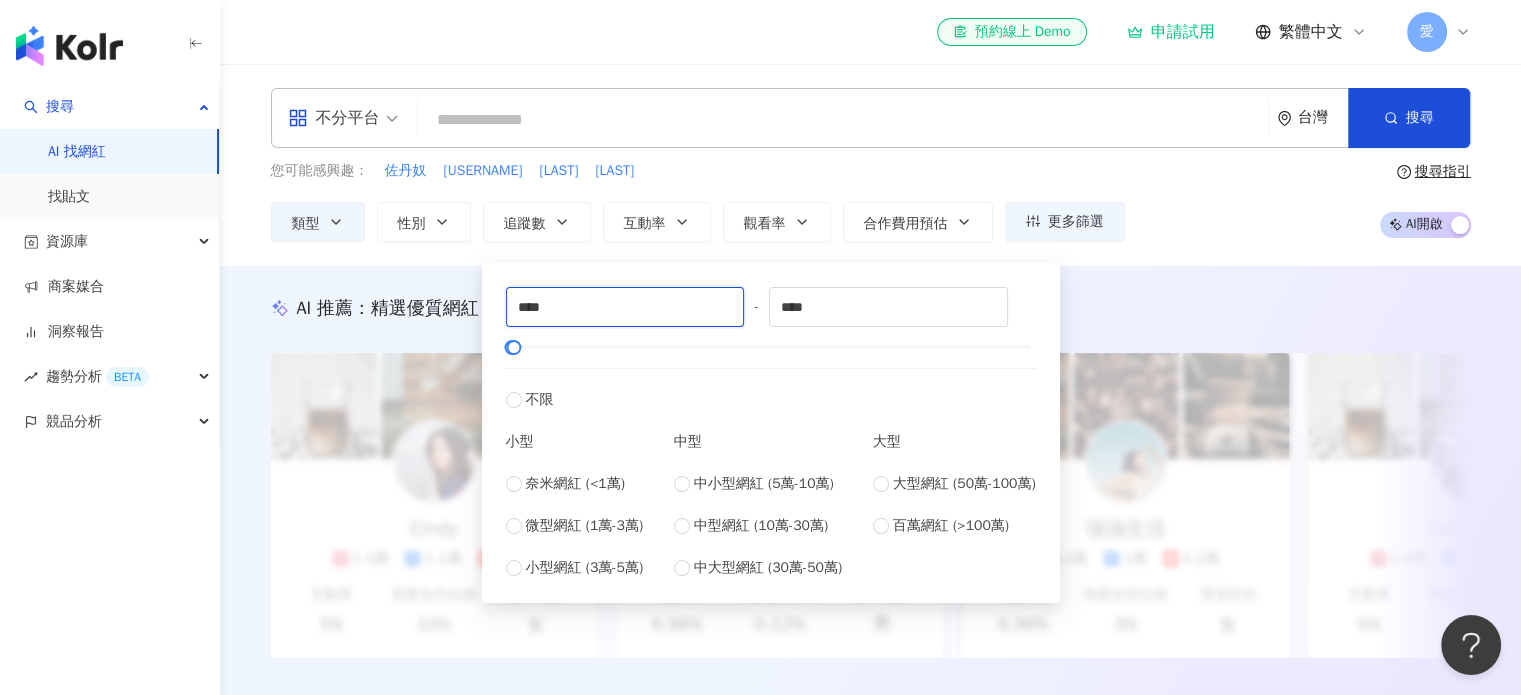 type on "****" 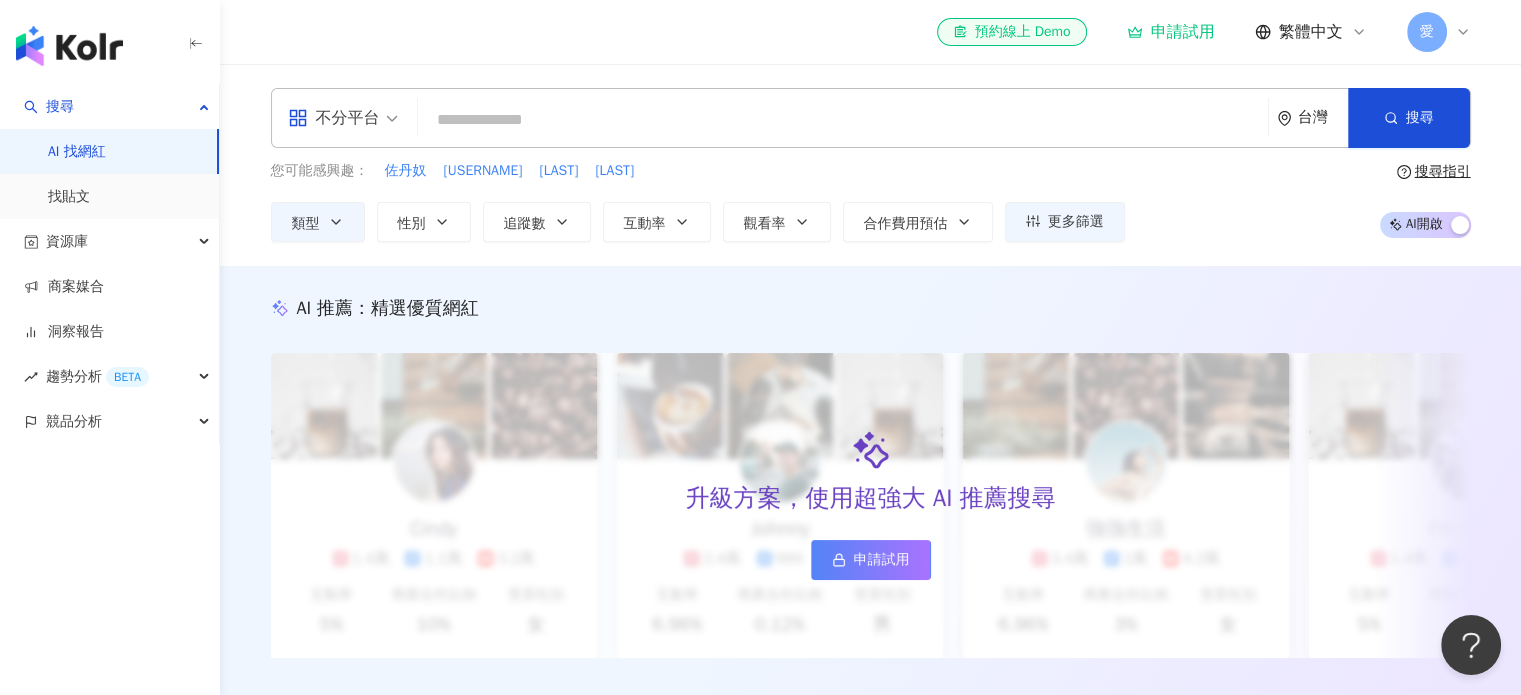 click on "您可能感興趣： 佐丹奴  cosbyyou  益菌  益生  類型 性別 追蹤數 互動率 觀看率 合作費用預估  更多篩選 不限 女 男 其他 ****  -  **** 不限 小型 奈米網紅 (<1萬) 微型網紅 (1萬-3萬) 小型網紅 (3萬-5萬) 中型 中小型網紅 (5萬-10萬) 中型網紅 (10萬-30萬) 中大型網紅 (30萬-50萬) 大型 大型網紅 (50萬-100萬) 百萬網紅 (>100萬) 搜尋指引 AI  開啟 AI  關閉" at bounding box center (871, 201) 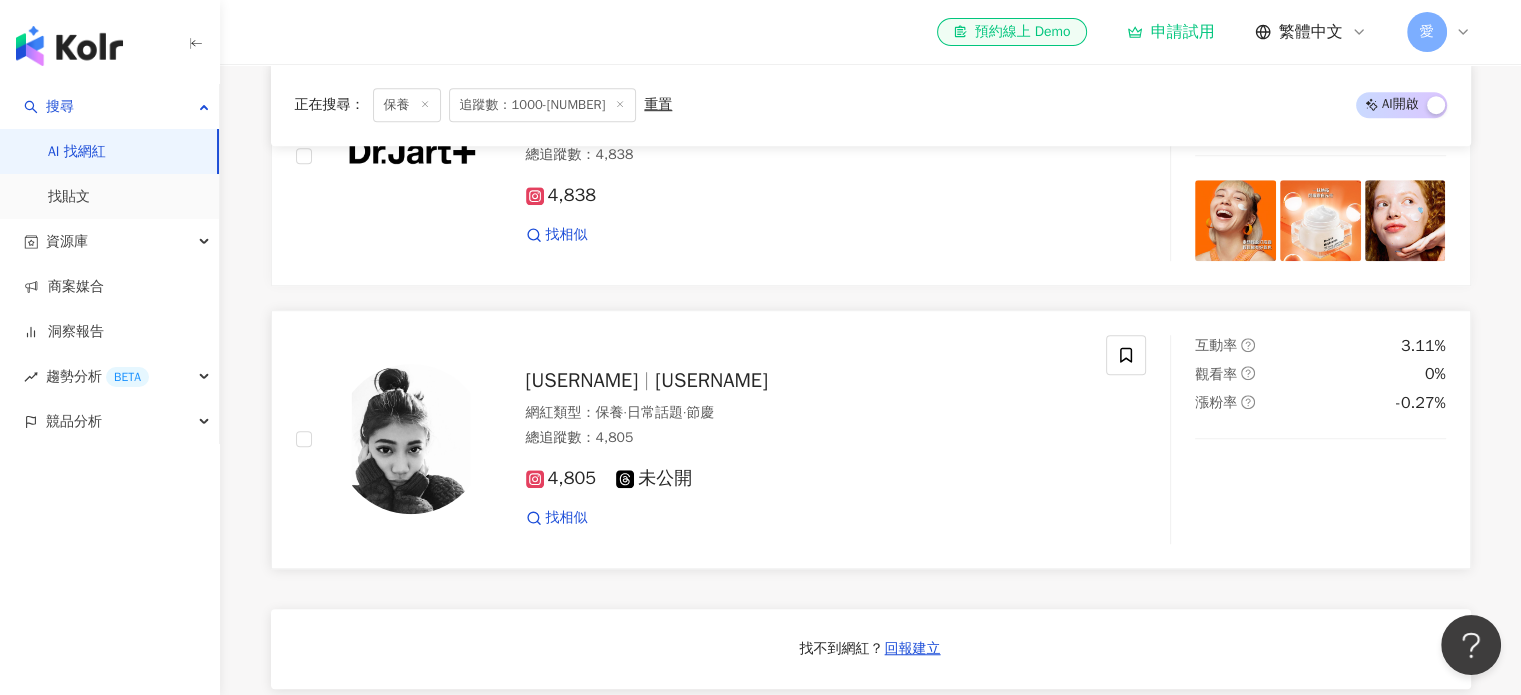 scroll, scrollTop: 1400, scrollLeft: 0, axis: vertical 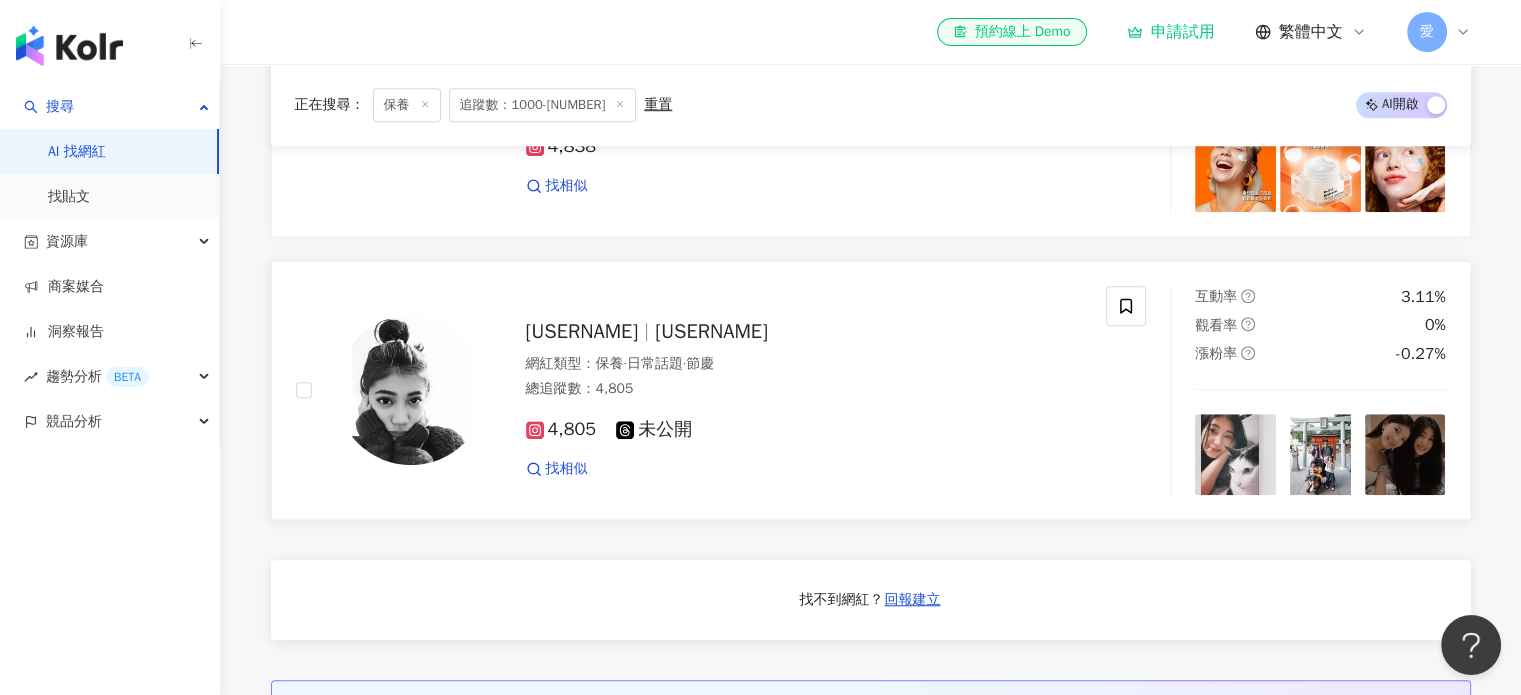 click on "chungyichang" at bounding box center [582, 331] 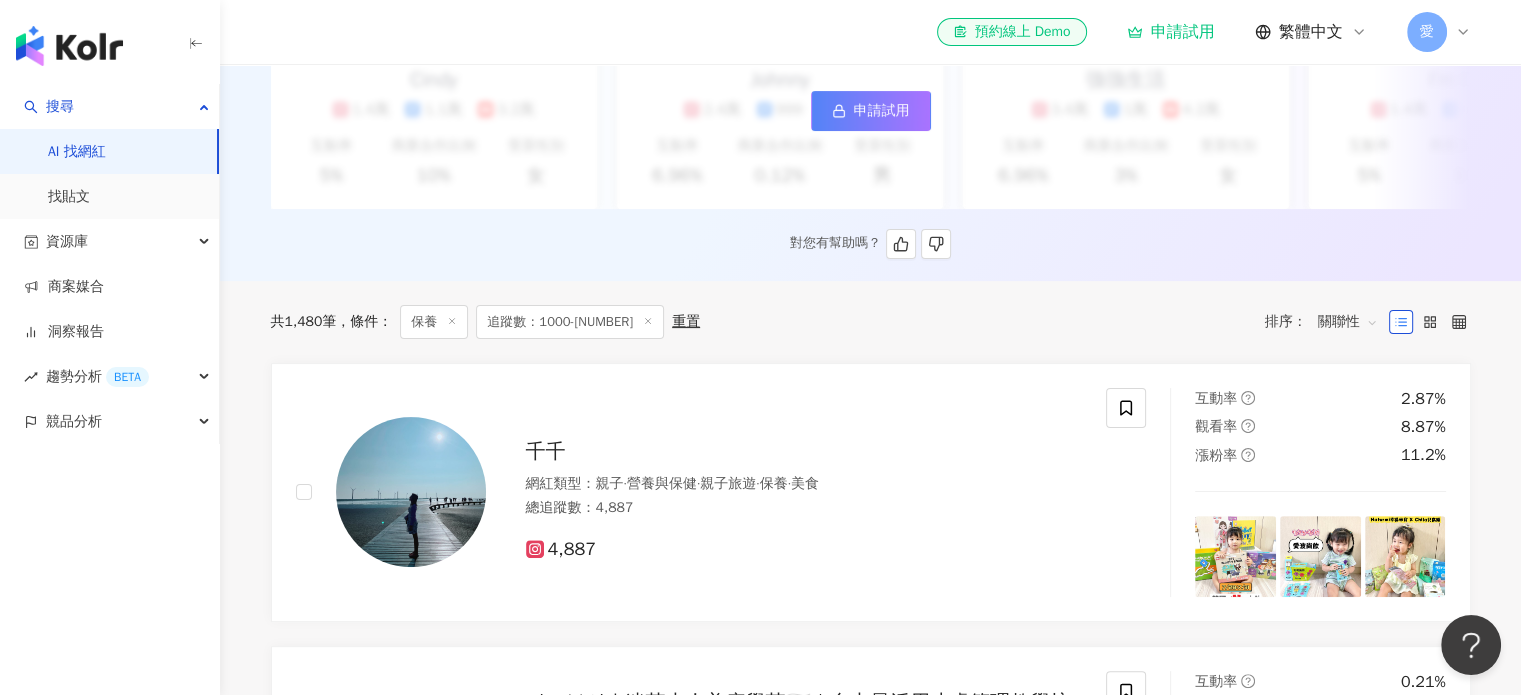 scroll, scrollTop: 401, scrollLeft: 0, axis: vertical 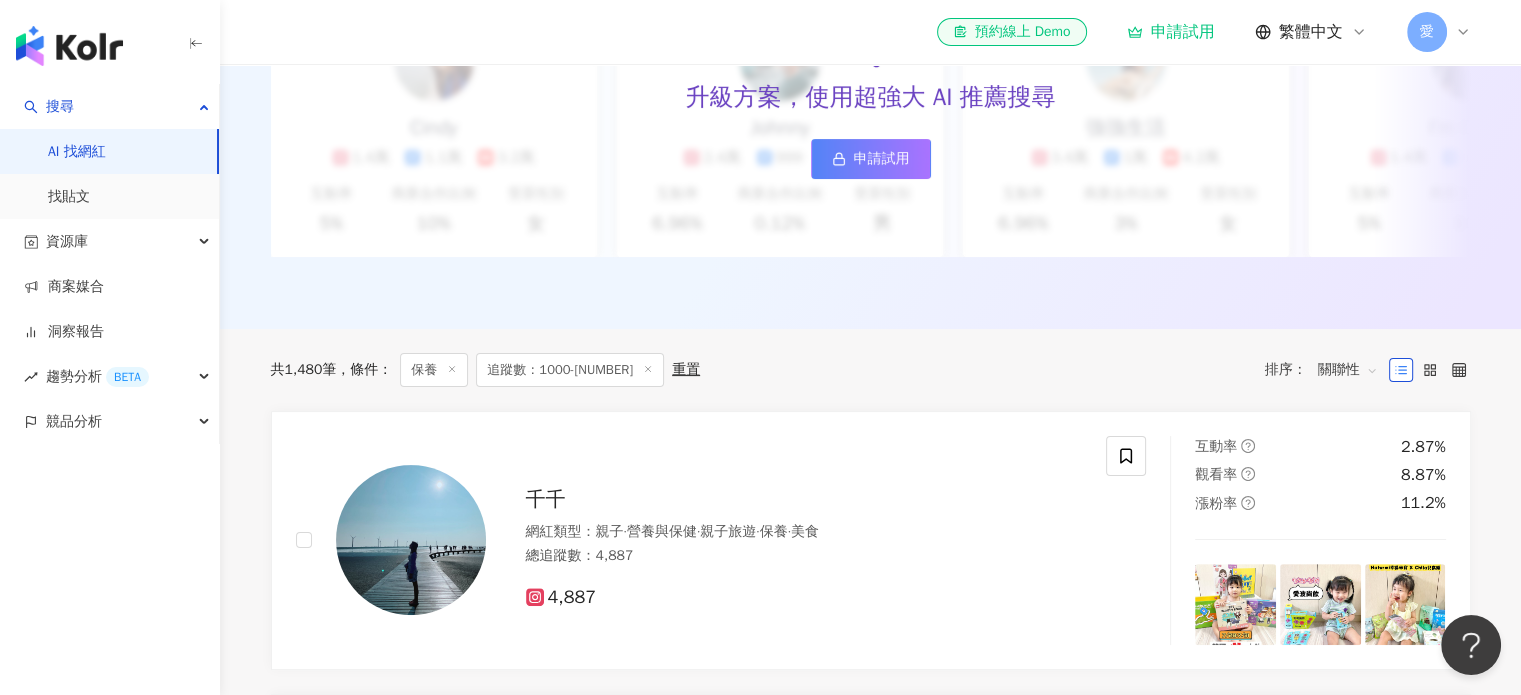 click on "追蹤數：1,000-4,920" at bounding box center [570, 370] 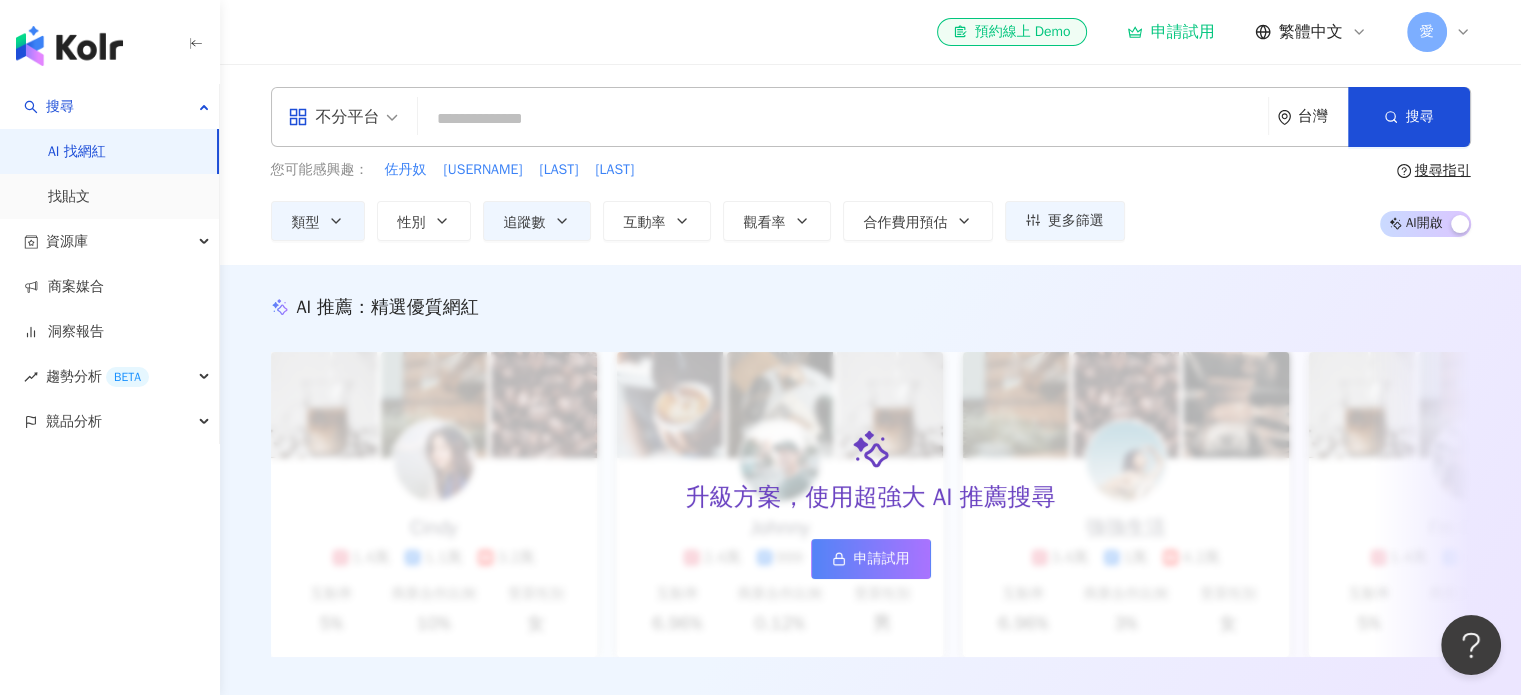 scroll, scrollTop: 0, scrollLeft: 0, axis: both 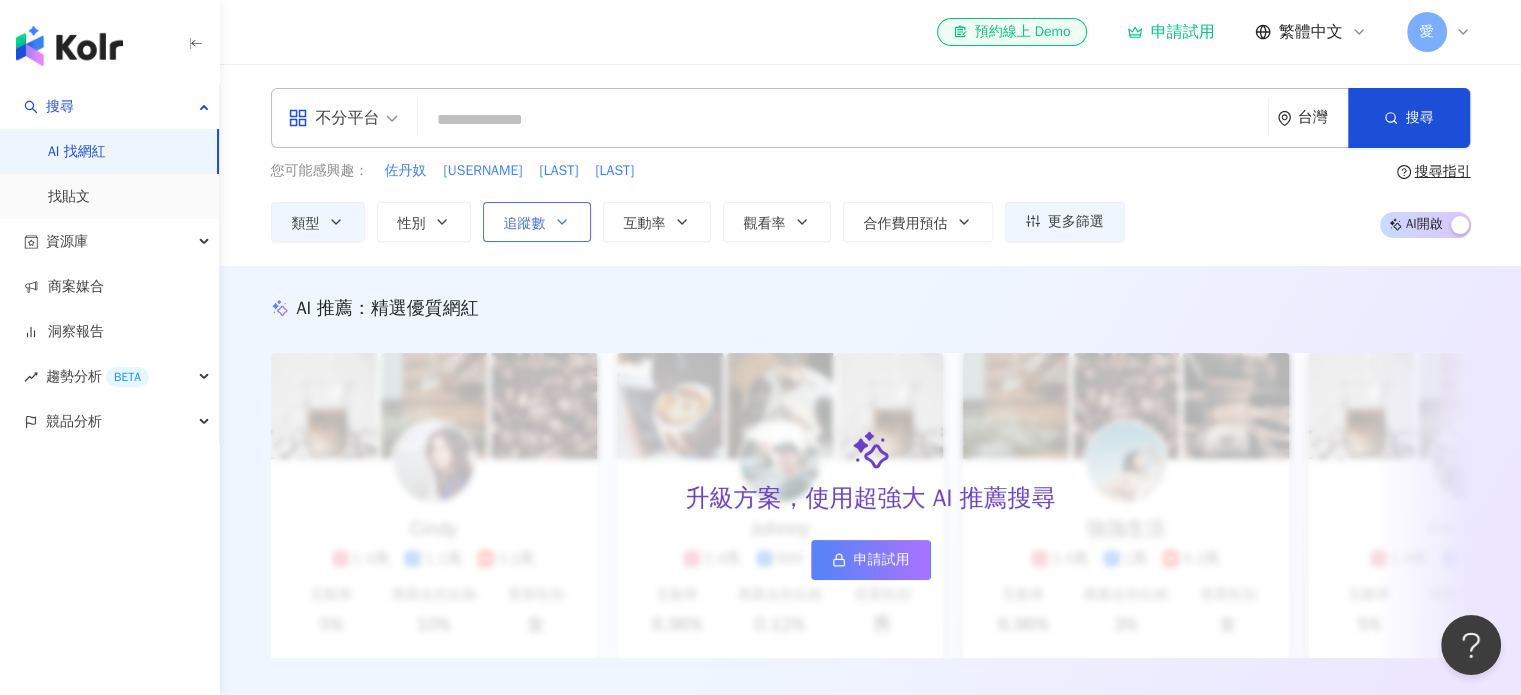 click 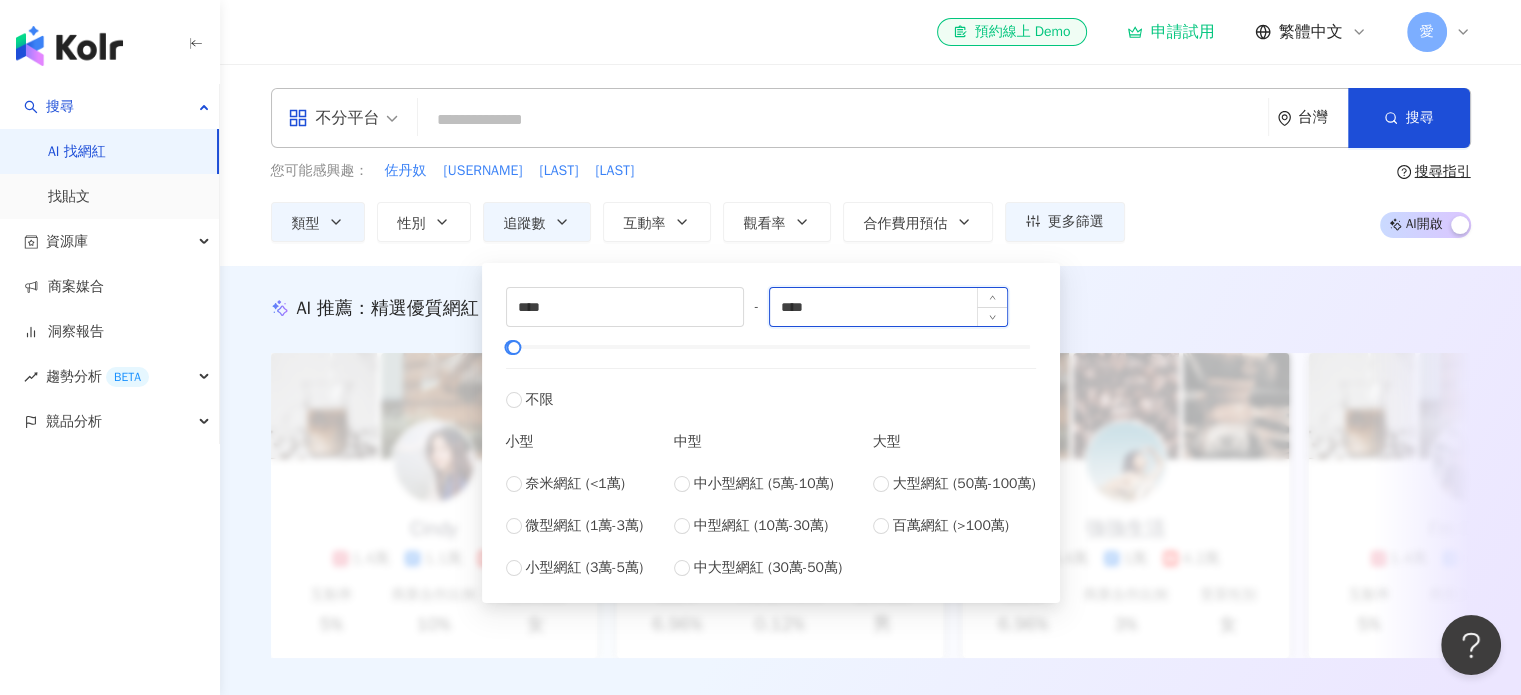 drag, startPoint x: 817, startPoint y: 304, endPoint x: 799, endPoint y: 305, distance: 18.027756 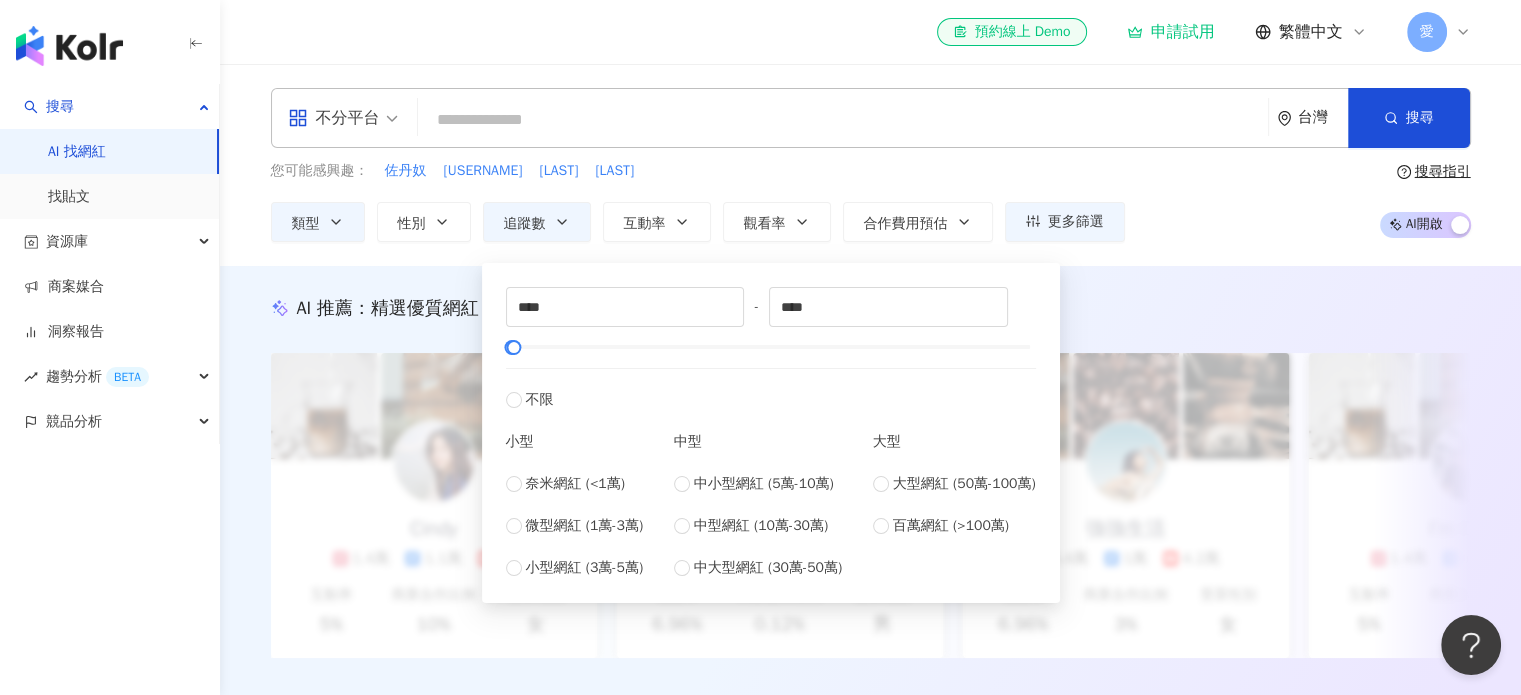 click on "不分平台 台灣 搜尋 您可能感興趣： 佐丹奴  cosbyyou  益菌  益生  類型 性別 追蹤數 互動率 觀看率 合作費用預估  更多篩選 不限 女 男 其他 ****  -  **** 不限 小型 奈米網紅 (<1萬) 微型網紅 (1萬-3萬) 小型網紅 (3萬-5萬) 中型 中小型網紅 (5萬-10萬) 中型網紅 (10萬-30萬) 中大型網紅 (30萬-50萬) 大型 大型網紅 (50萬-100萬) 百萬網紅 (>100萬) 搜尋指引 AI  開啟 AI  關閉" at bounding box center [870, 165] 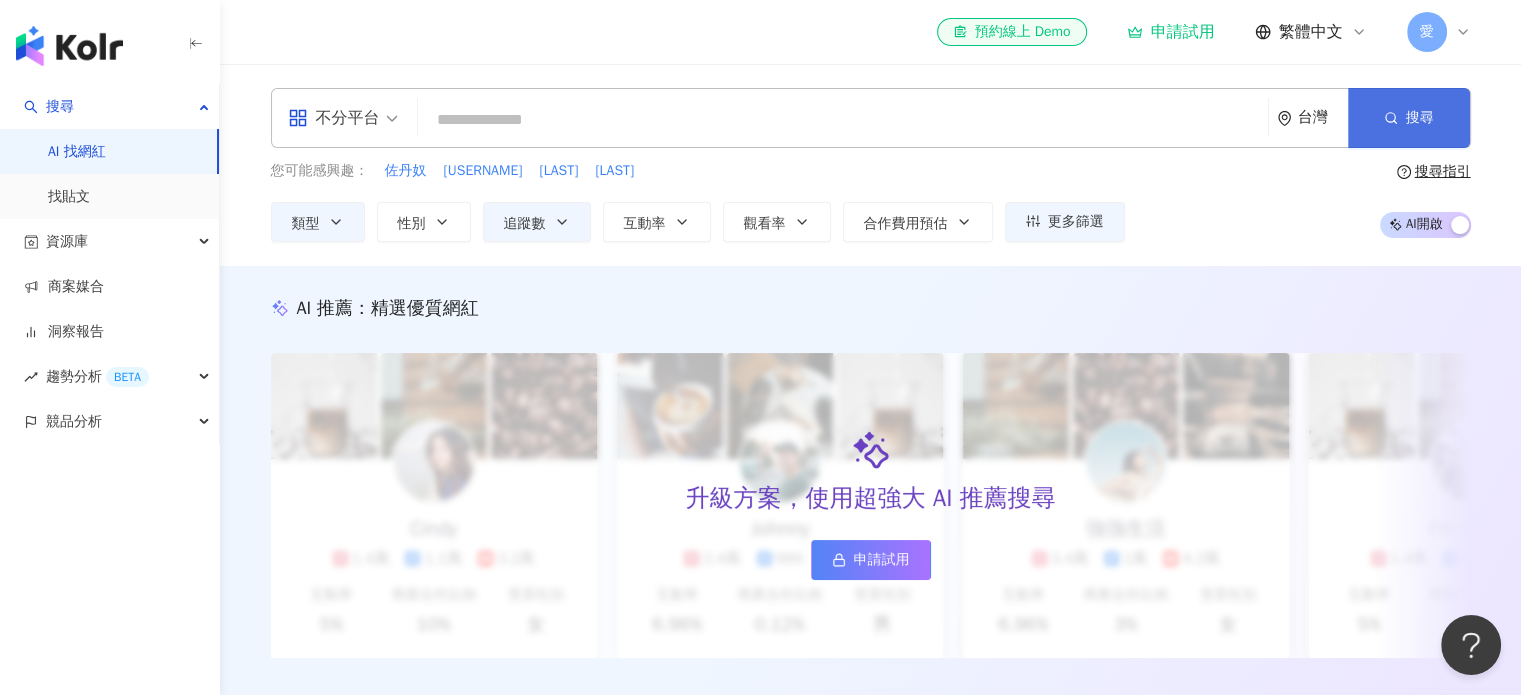 click on "搜尋" at bounding box center [1409, 118] 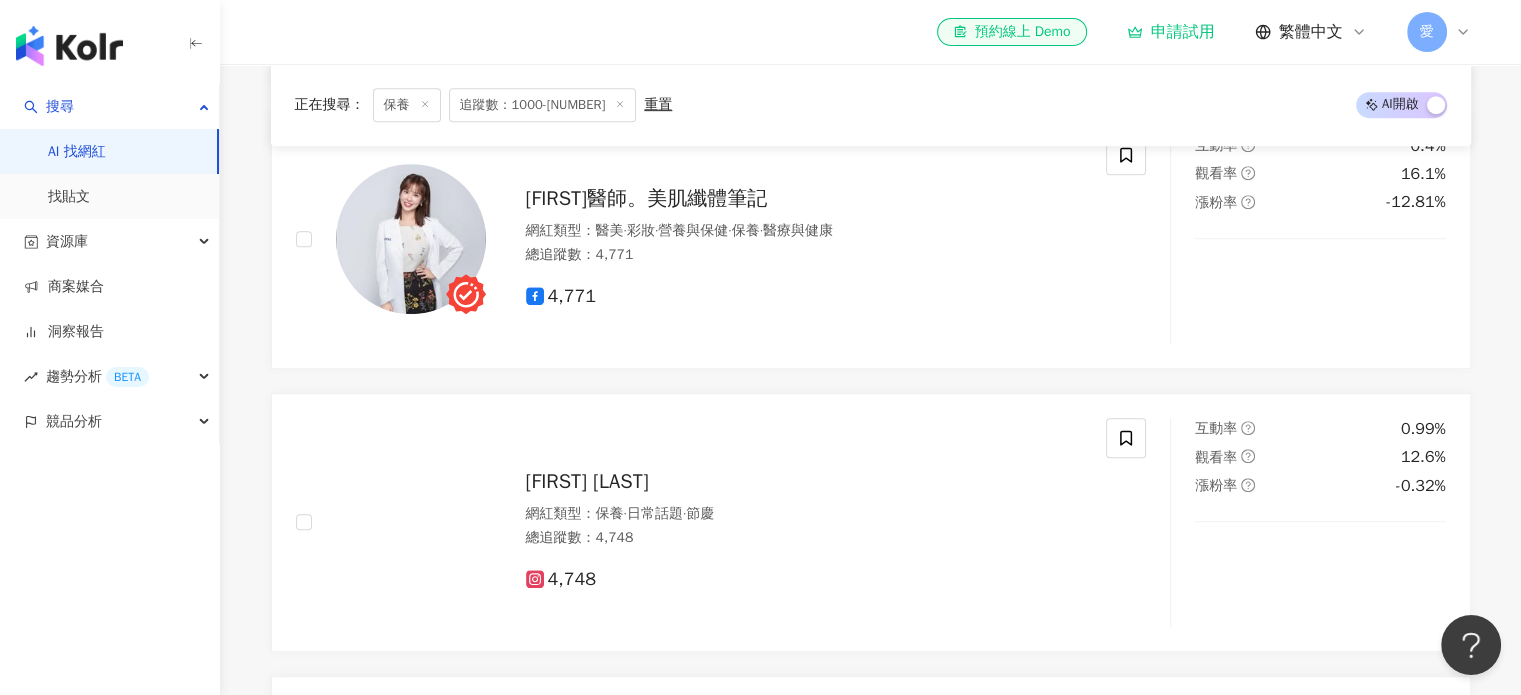 scroll, scrollTop: 1163, scrollLeft: 0, axis: vertical 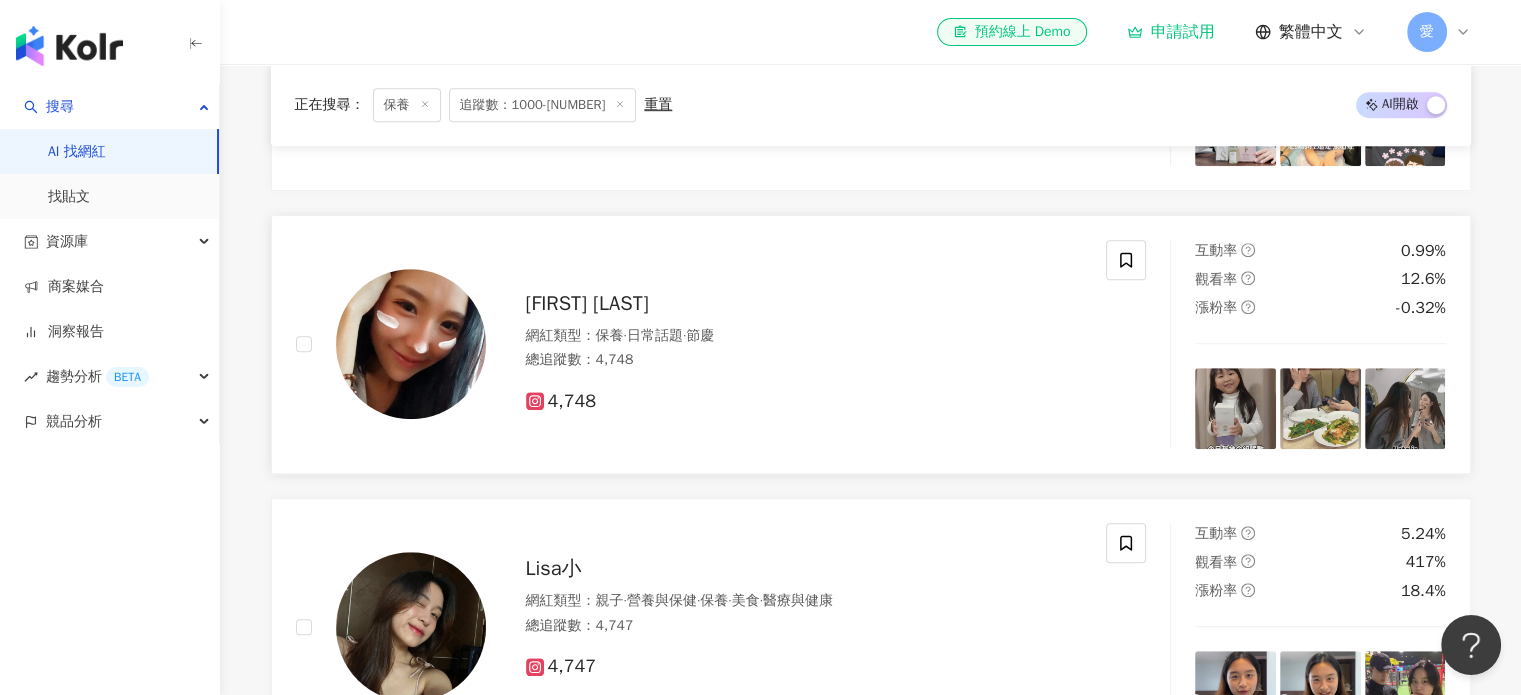 click on "Natalie Kam 網紅類型 ： 保養  ·  日常話題  ·  節慶 總追蹤數 ： 4,748 4,748" at bounding box center (784, 344) 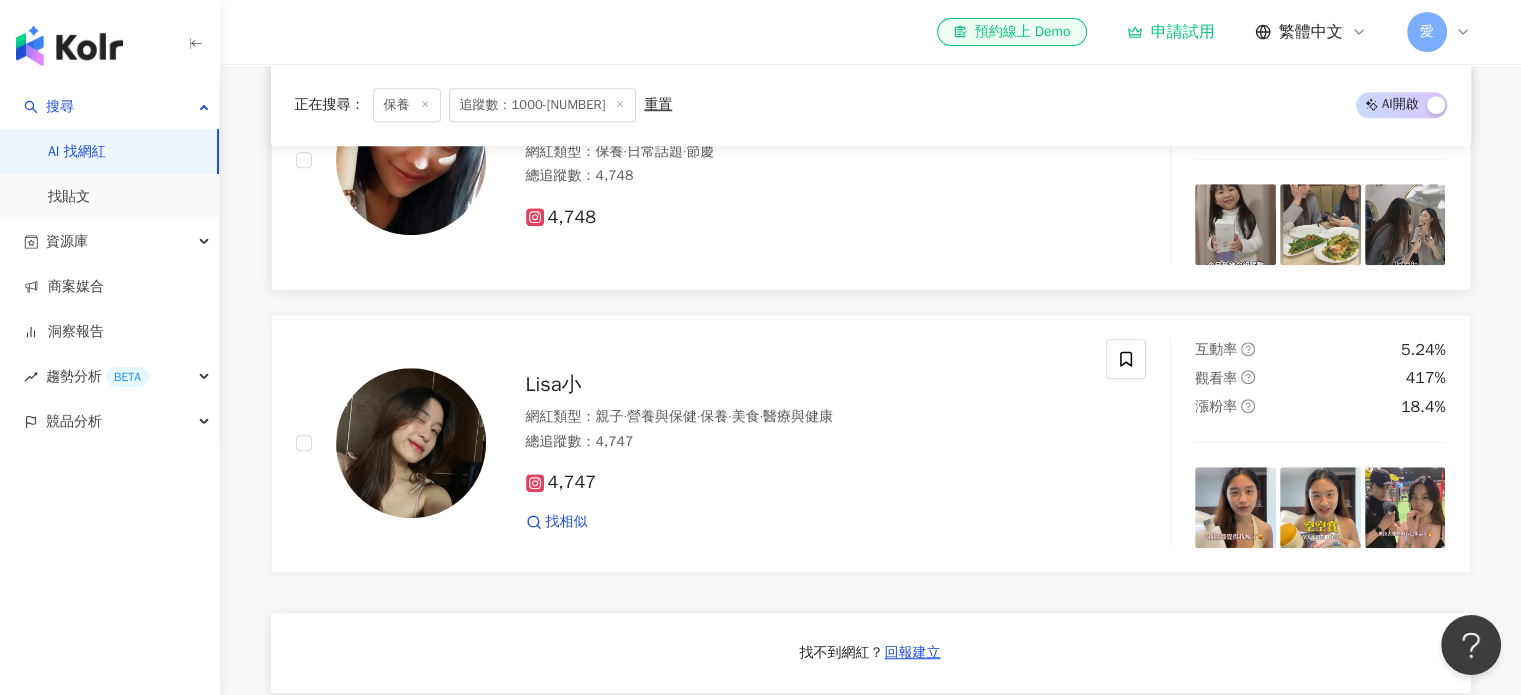 scroll, scrollTop: 1363, scrollLeft: 0, axis: vertical 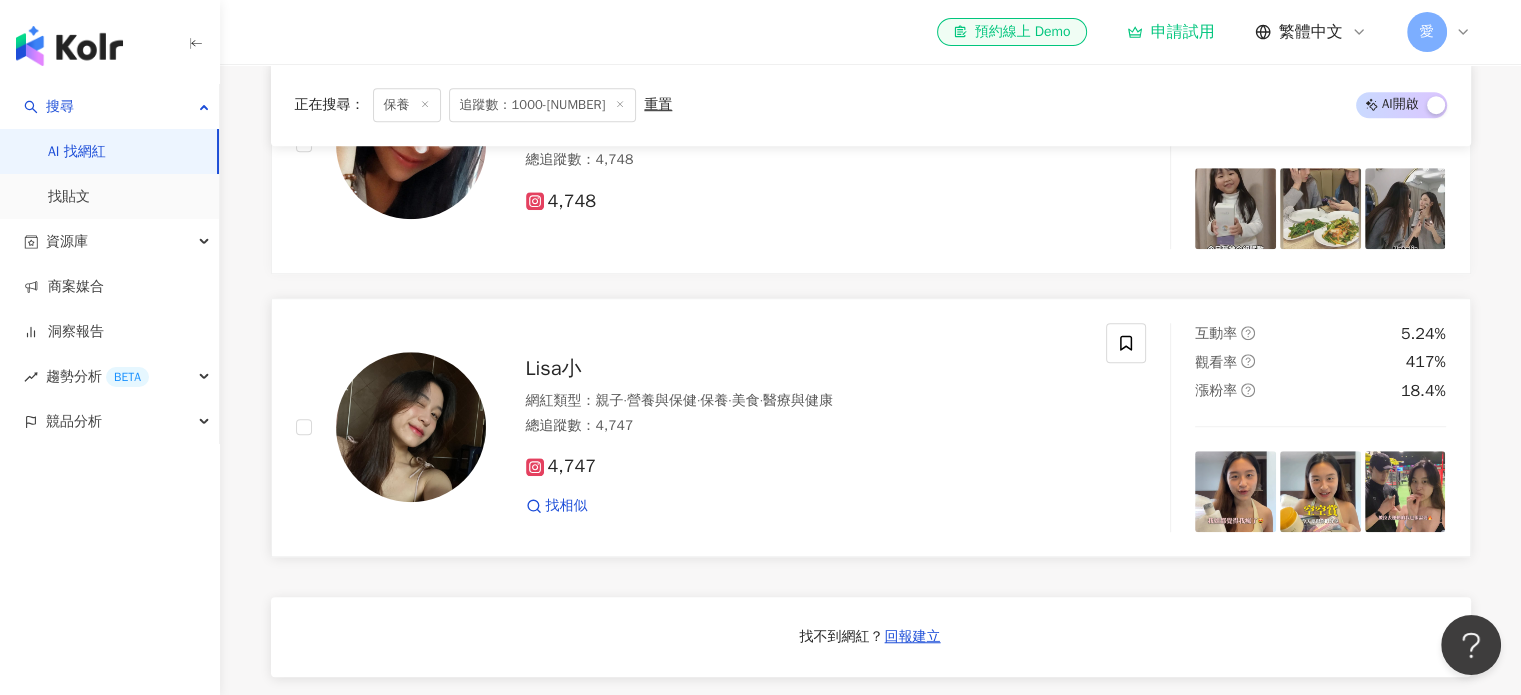 click on "Lisa小" at bounding box center [554, 368] 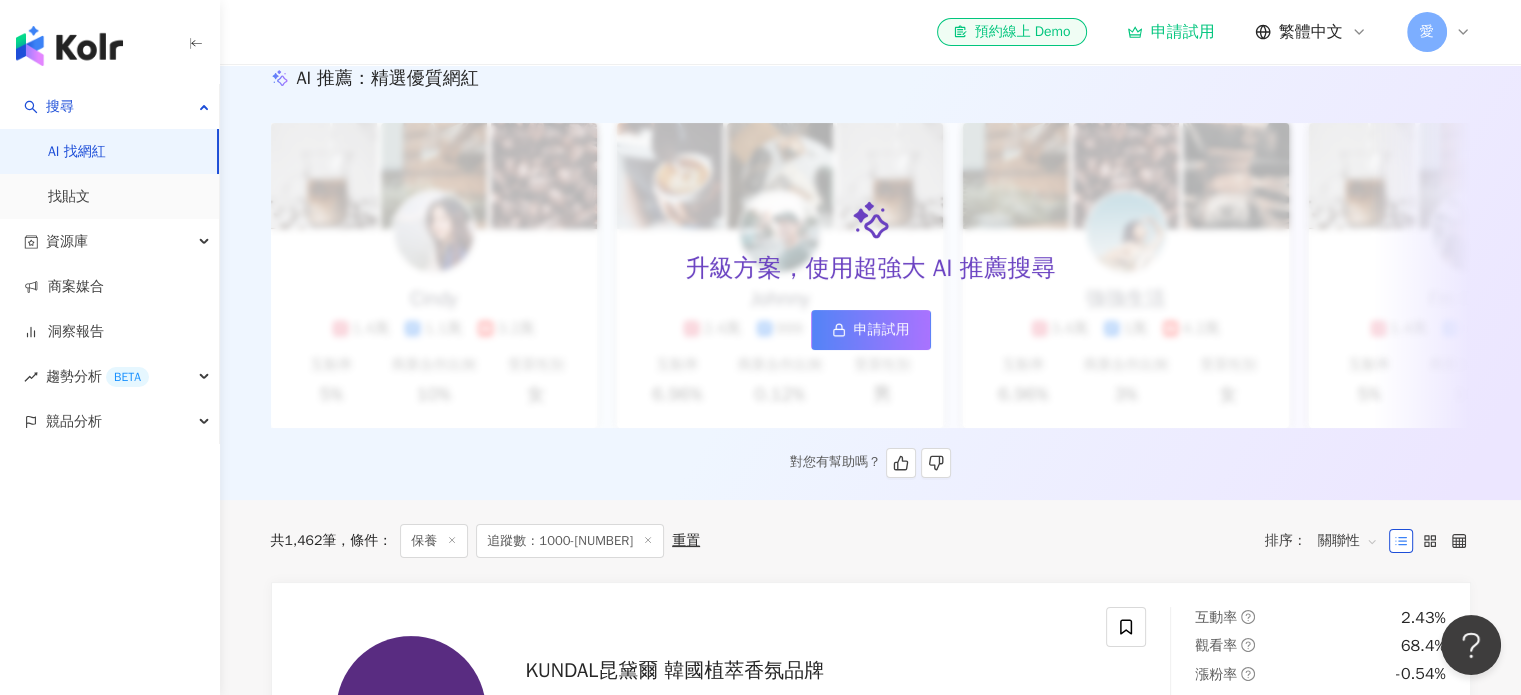 scroll, scrollTop: 63, scrollLeft: 0, axis: vertical 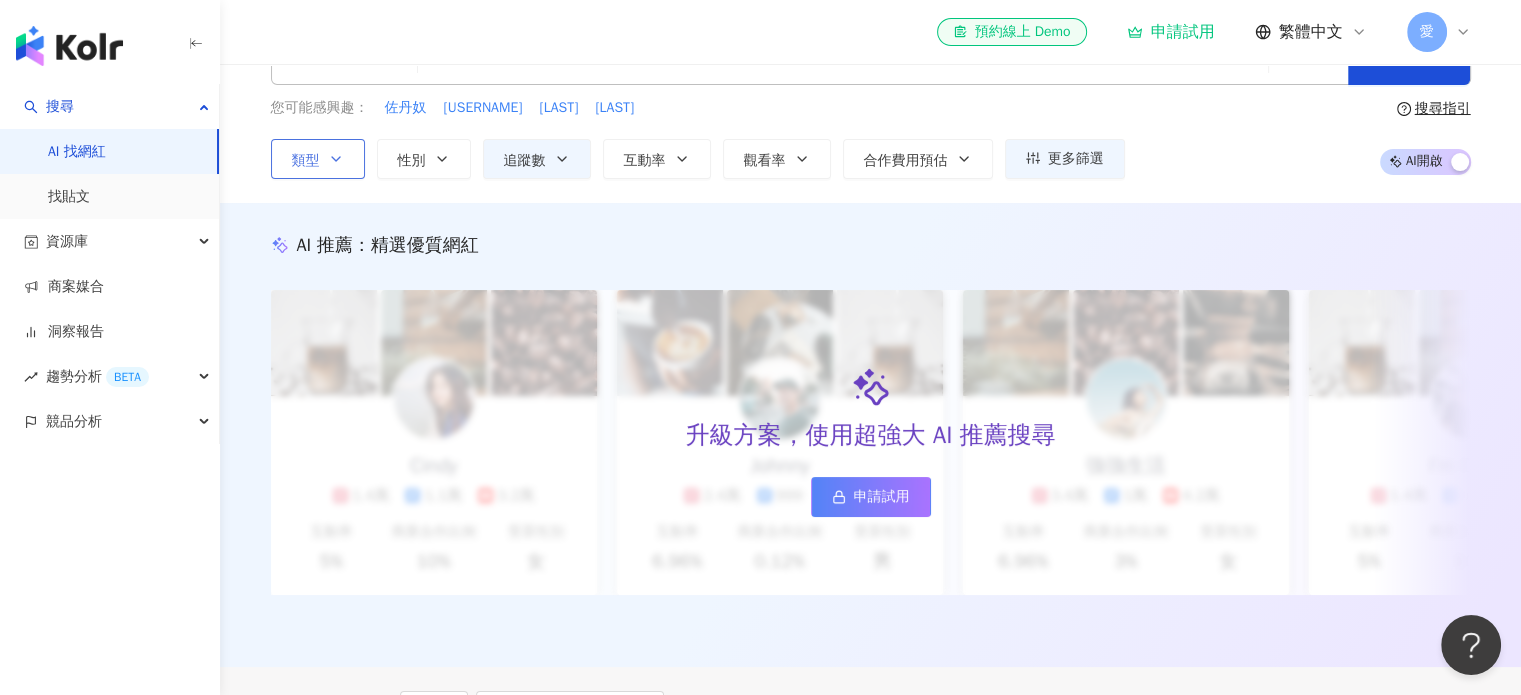 click on "類型" at bounding box center [318, 159] 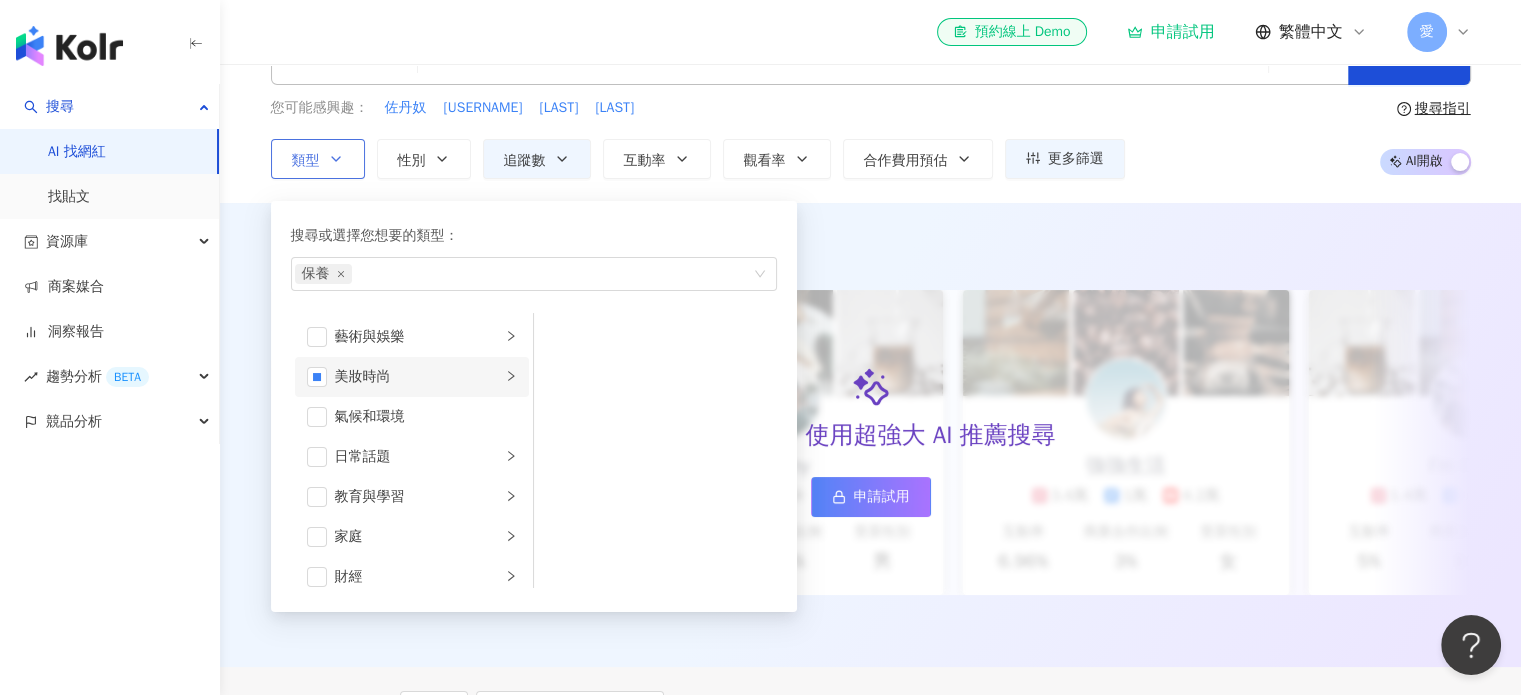click on "美妝時尚" at bounding box center [418, 377] 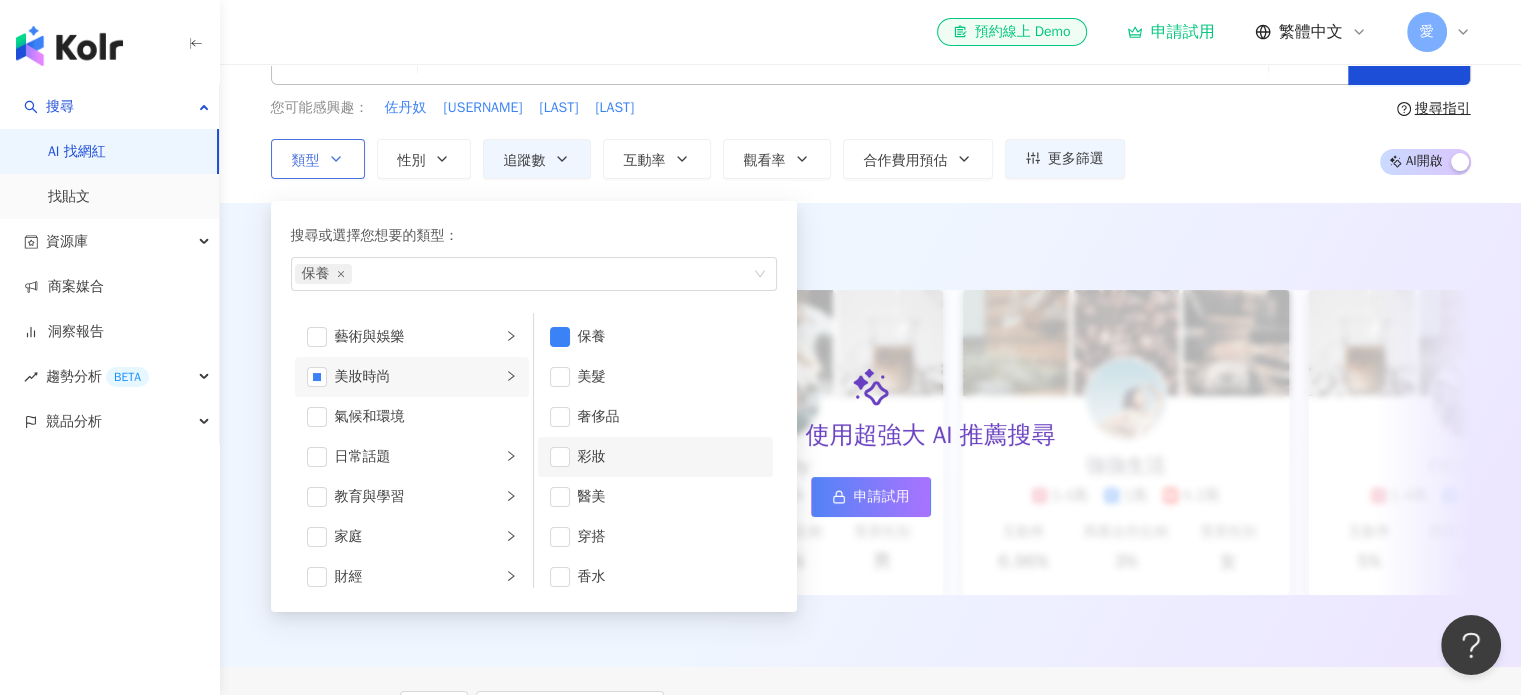 click on "彩妝" at bounding box center [669, 457] 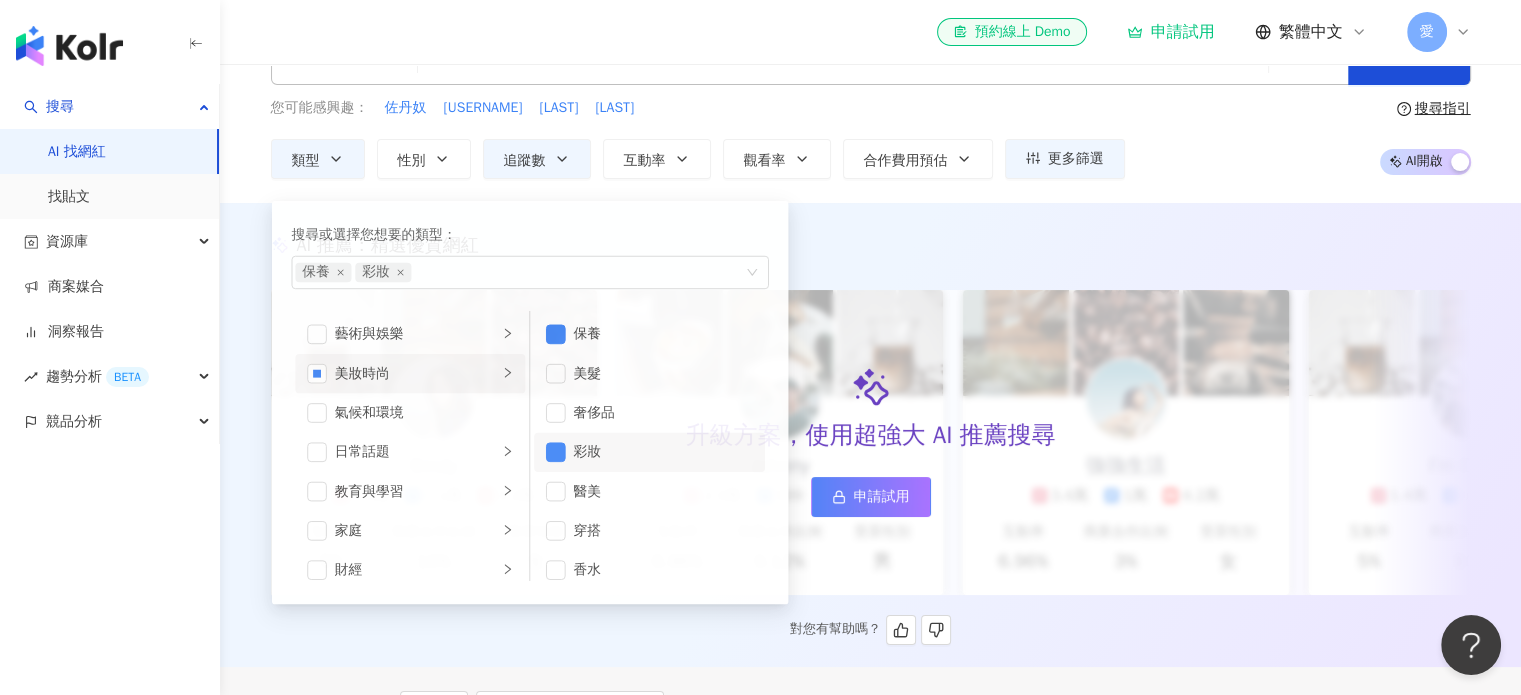 click 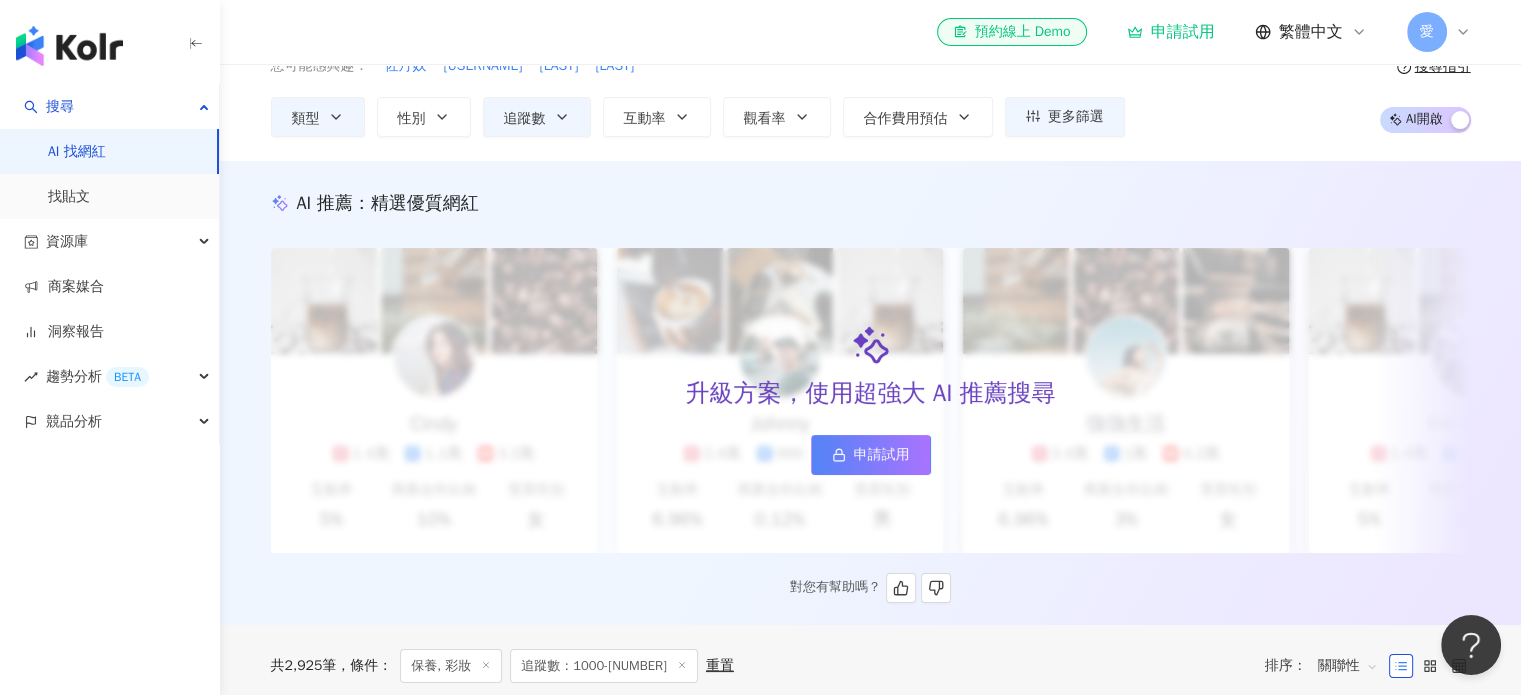 scroll, scrollTop: 0, scrollLeft: 0, axis: both 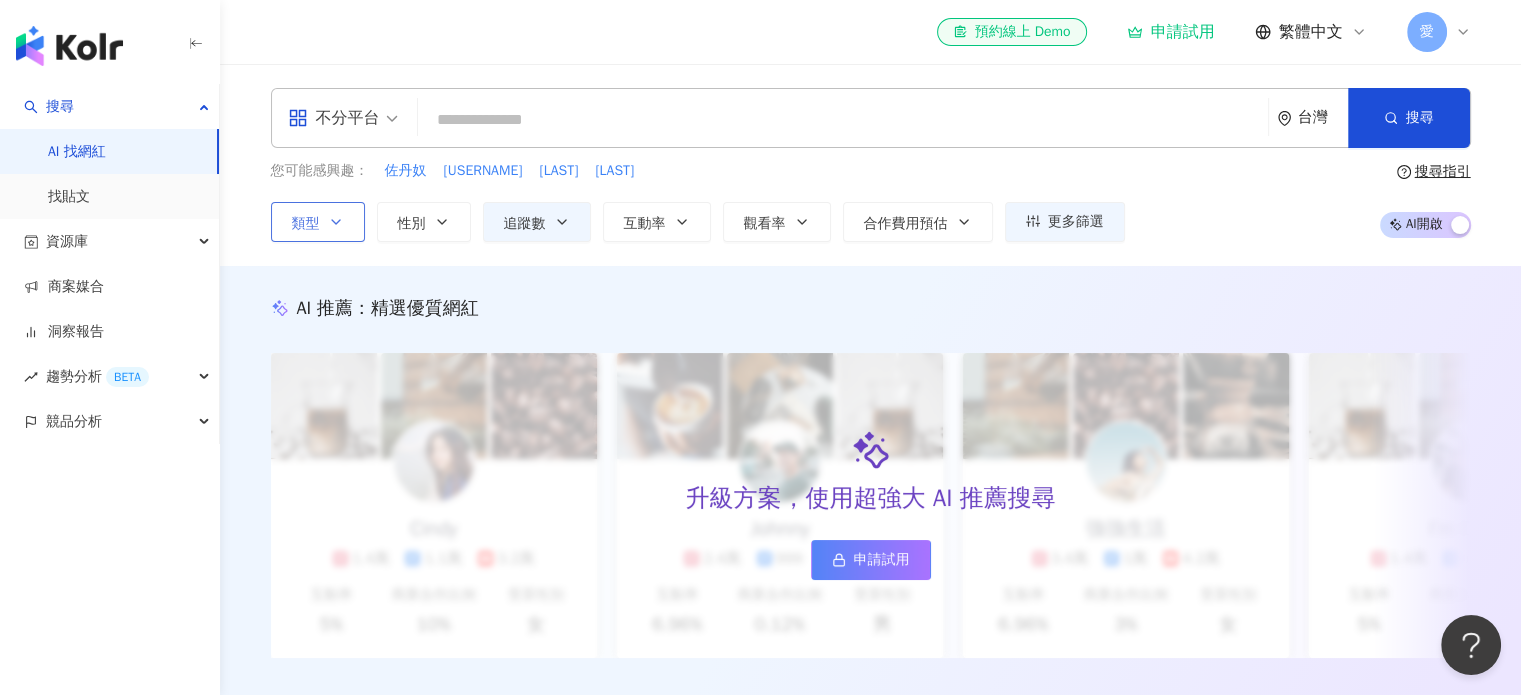 click on "類型" at bounding box center (318, 222) 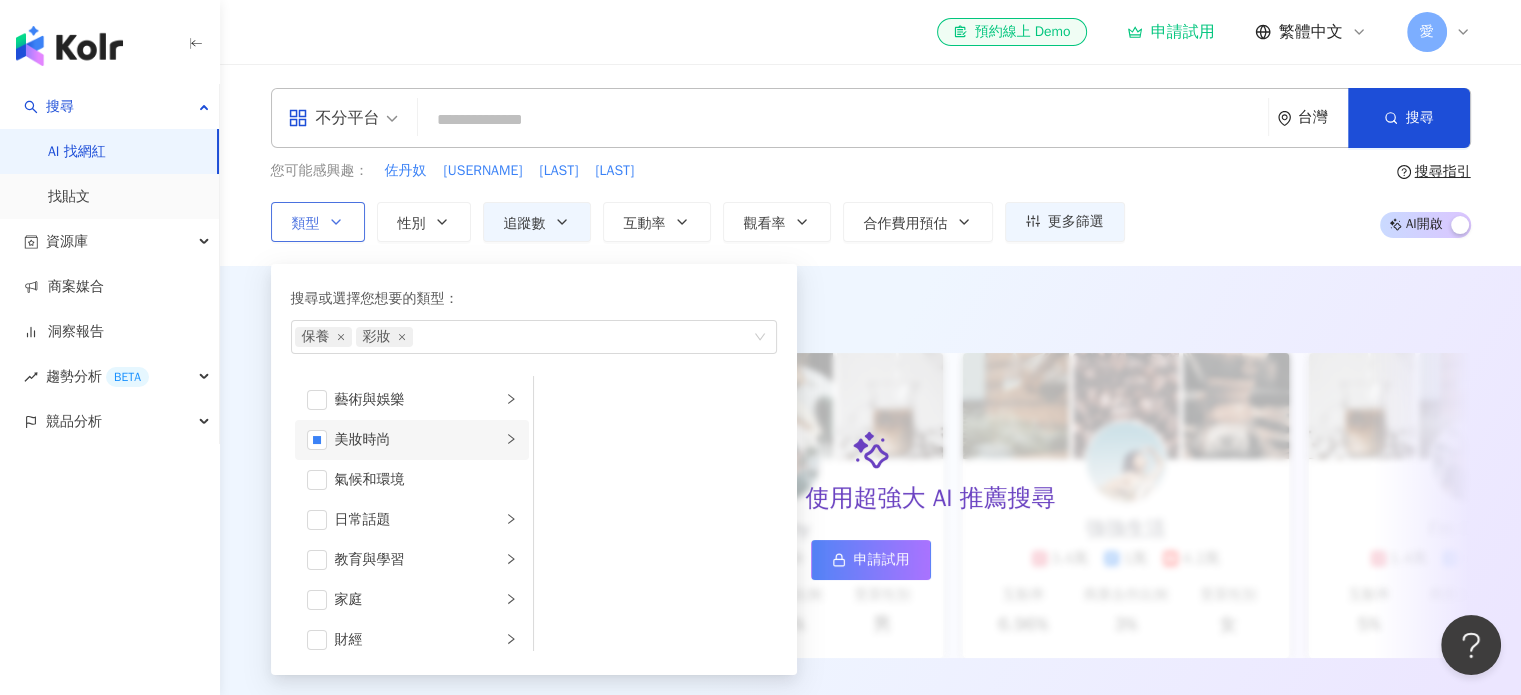 click on "美妝時尚" at bounding box center [418, 440] 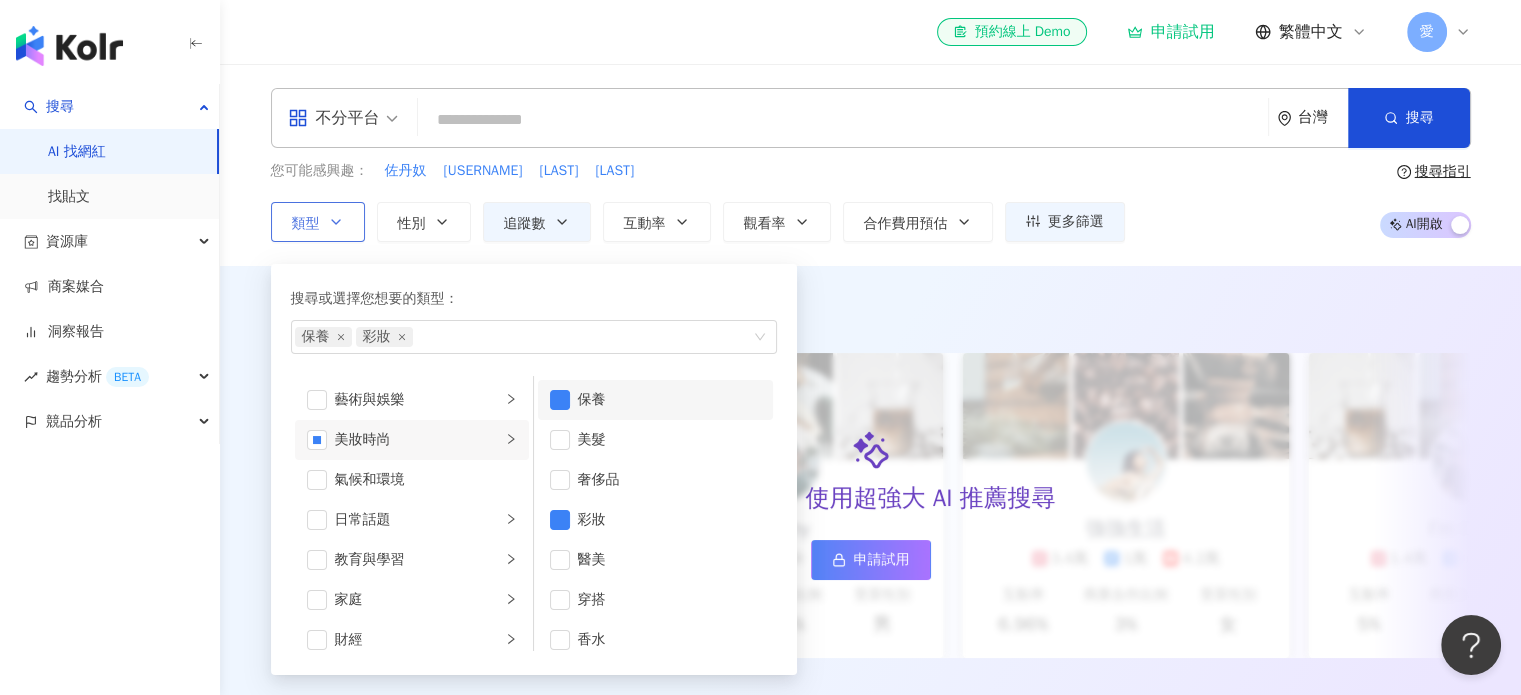 click on "保養" at bounding box center [669, 400] 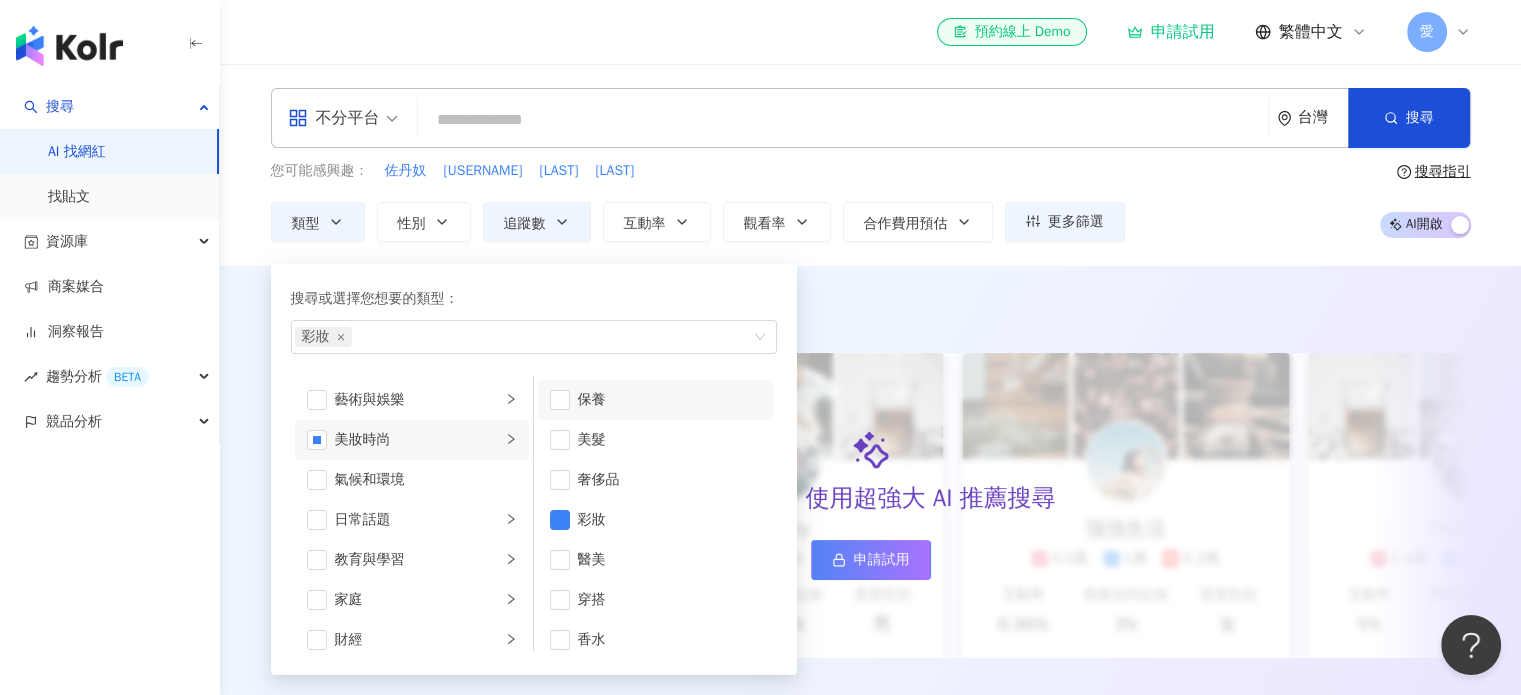 click on "AI 推薦 ： 精選優質網紅 升級方案，使用超強大 AI 推薦搜尋 申請試用 Cindy 1.4萬 1.1萬 3.2萬 互動率 5% 商業合作比例 10% 受眾性別 女 Johnny 2.4萬 999 4.2萬 互動率 6.96% 商業合作比例 0.12% 受眾性別 男 強強生活 3.4萬 1萬 4.2萬 互動率 6.96% 商業合作比例 3% 受眾性別 女 I’m Candy 1.4萬 1.1萬 3.2萬 互動率 5% 商業合作比例 10% 受眾性別 女 Mindy 2.4萬 999 4.2萬 互動率 6.96% 商業合作比例 0.12% 受眾性別 男 美食探險家 3.4萬 1萬 4.2萬 互動率 6.96% 商業合作比例 3% 受眾性別 女 雨天窩在窗邊 1.4萬 1.1萬 3.2萬 互動率 5% 商業合作比例 10% 受眾性別 女 甜點地圖 2.4萬 999 4.2萬 互動率 6.96% 商業合作比例 0.12% 受眾性別 男 味蕾旅行家 3.4萬 1萬 4.2萬 互動率 6.96% 商業合作比例 3% 受眾性別 女 甜甜ㄉ每一天 1.4萬 1.1萬 3.2萬 互動率 5% 商業合作比例 10% 受眾性別 女 品牌 A 2.4萬 999 4.2萬 互動率 6.96% 0.12% 男 1萬" at bounding box center (870, 498) 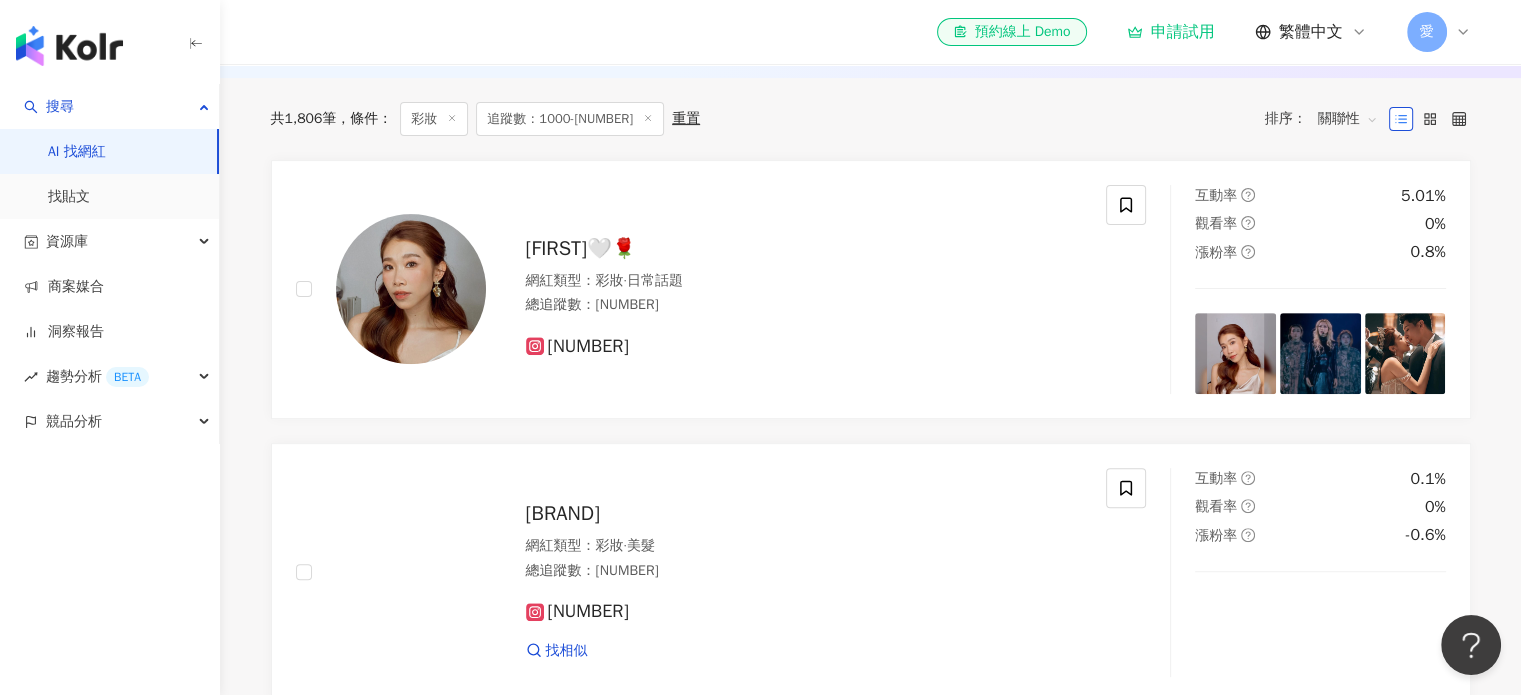 scroll, scrollTop: 700, scrollLeft: 0, axis: vertical 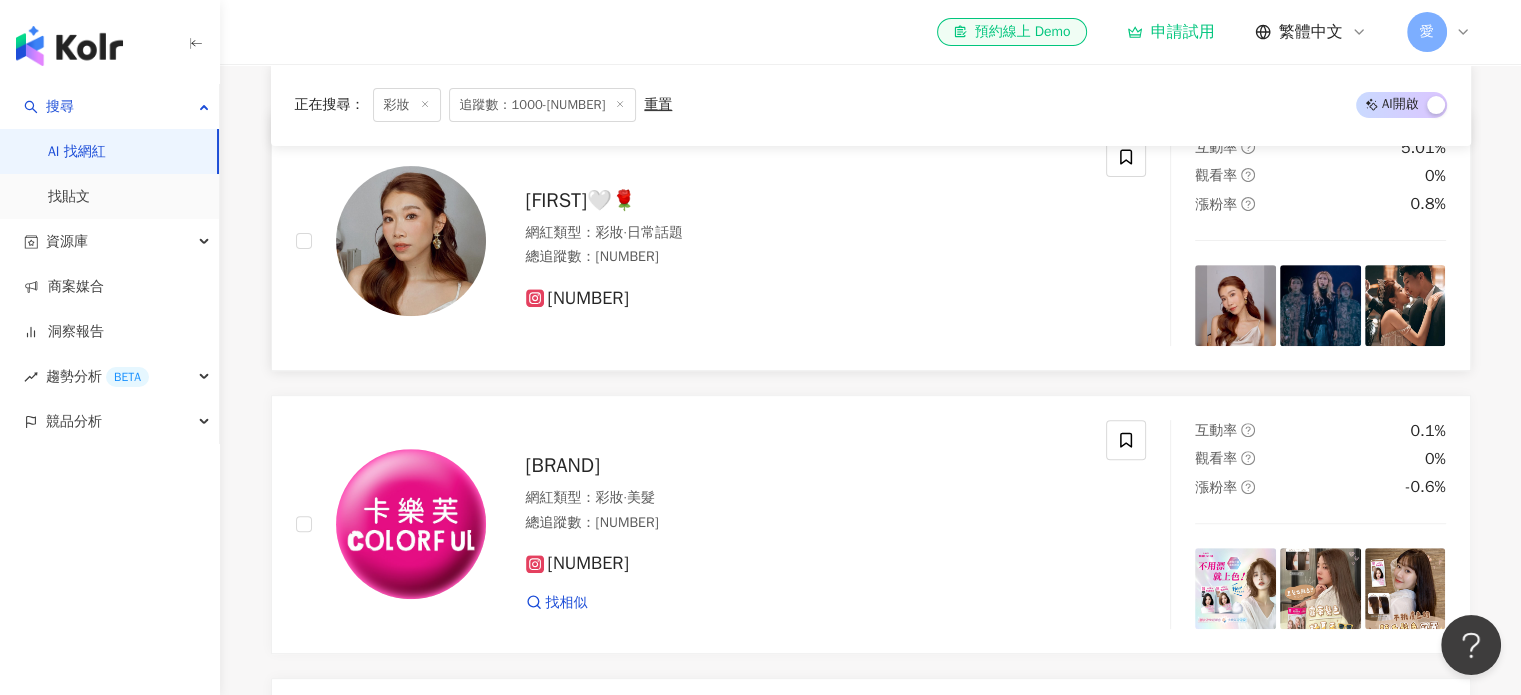 click at bounding box center (411, 241) 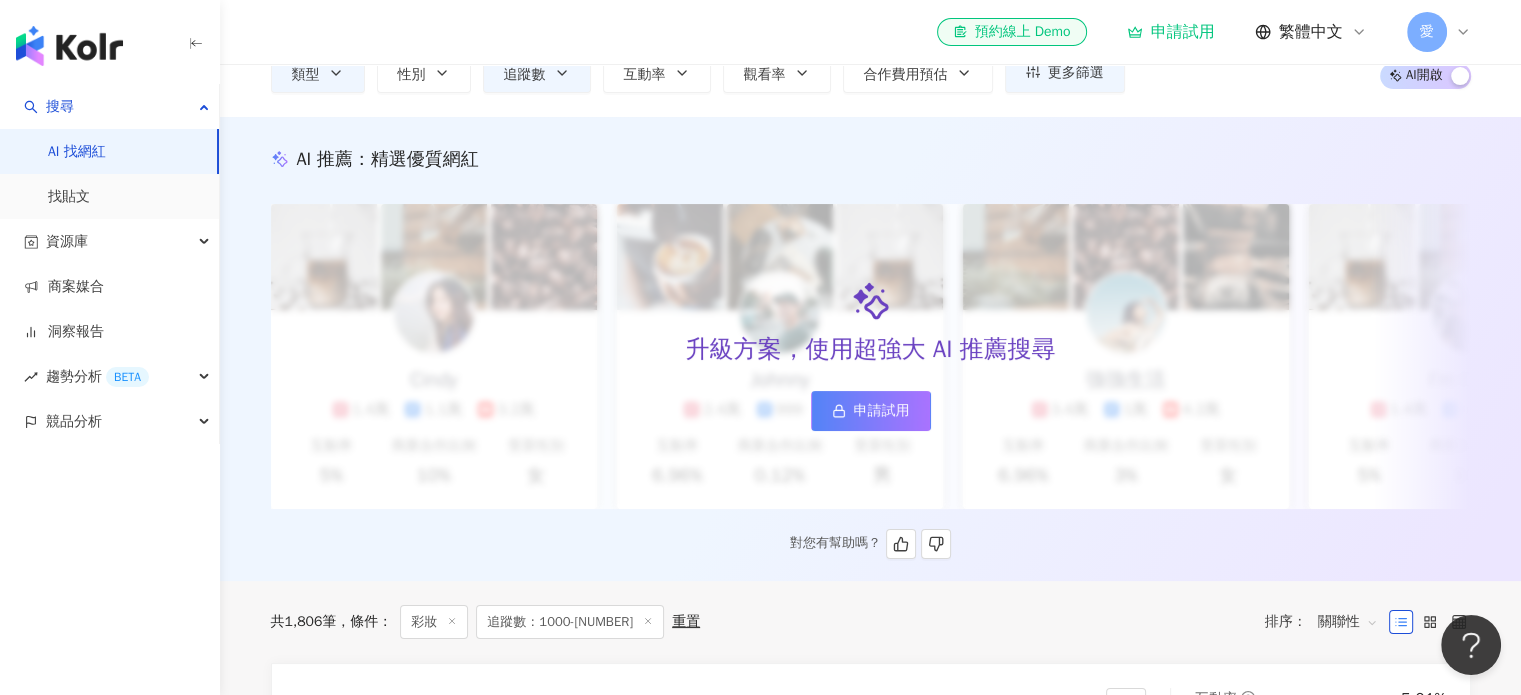 scroll, scrollTop: 100, scrollLeft: 0, axis: vertical 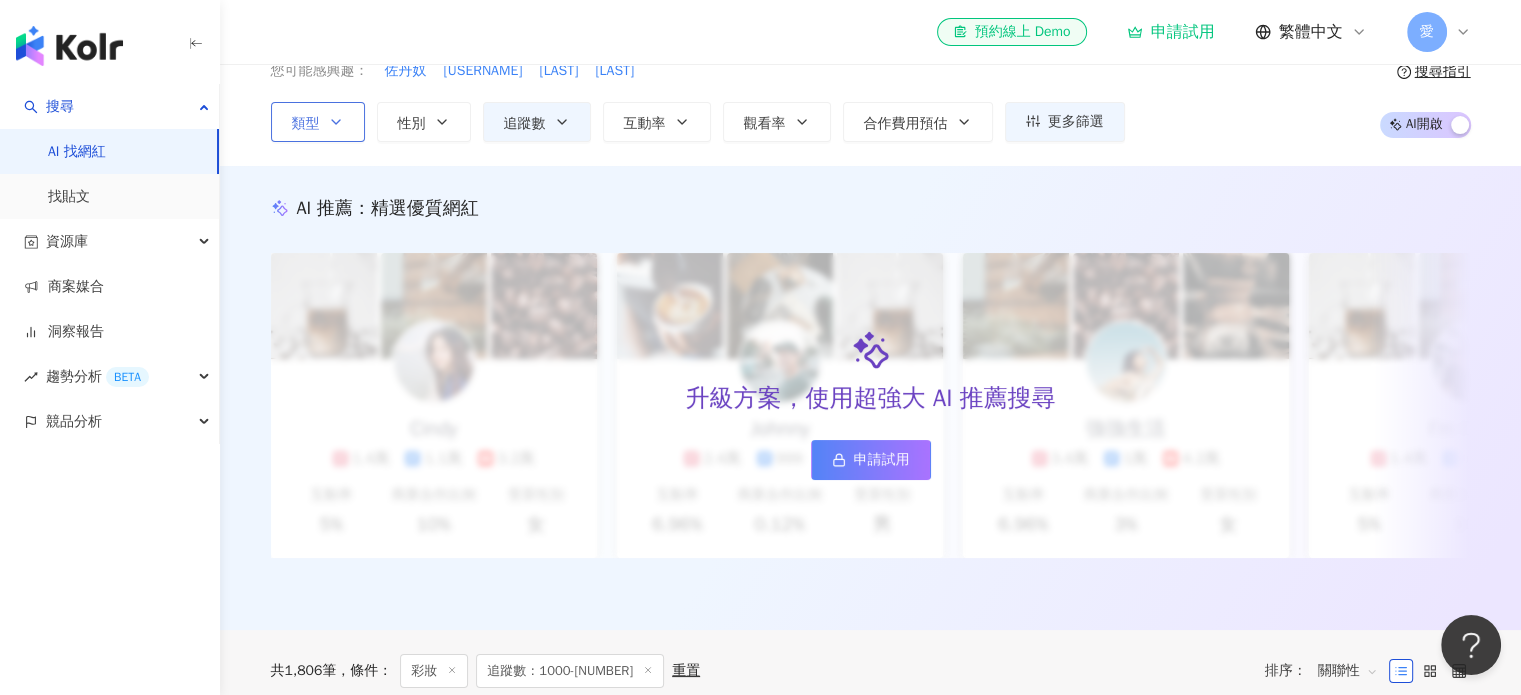 click 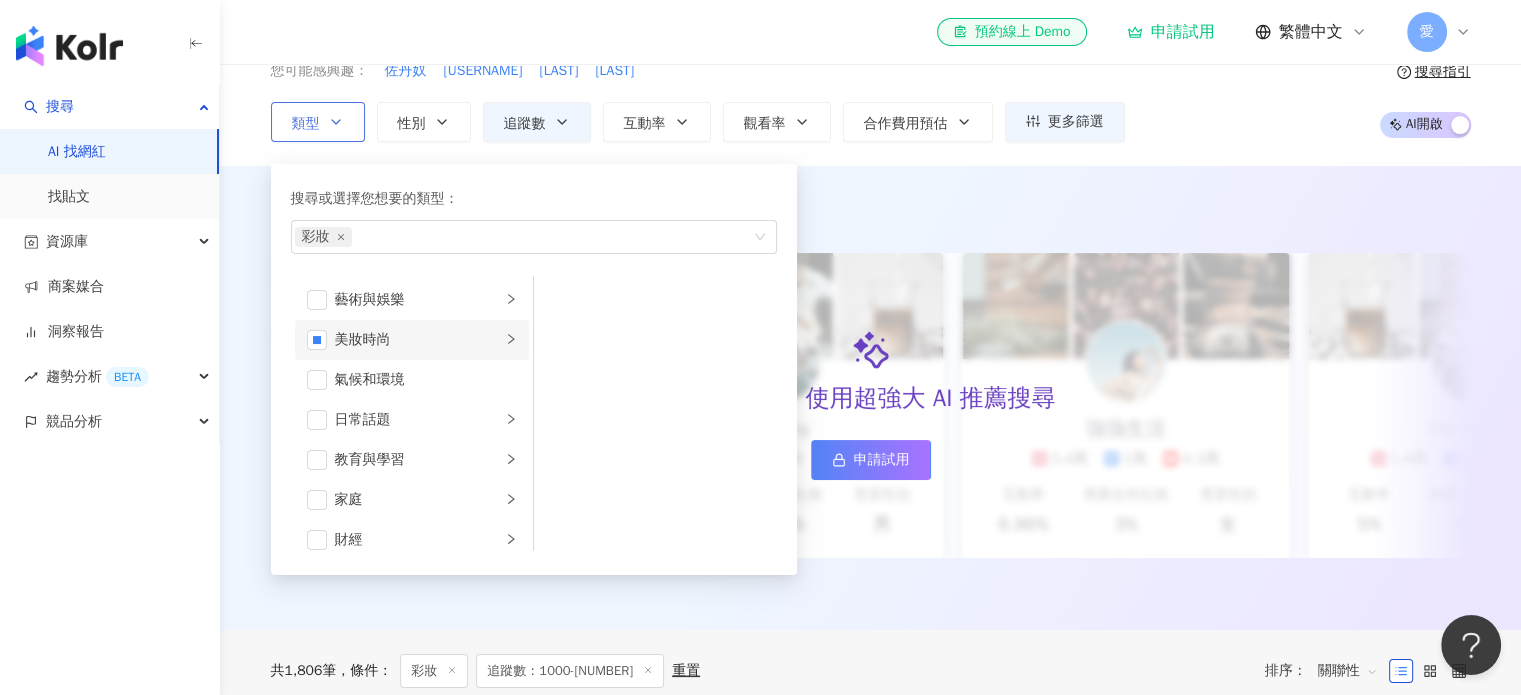 click on "美妝時尚" at bounding box center [418, 340] 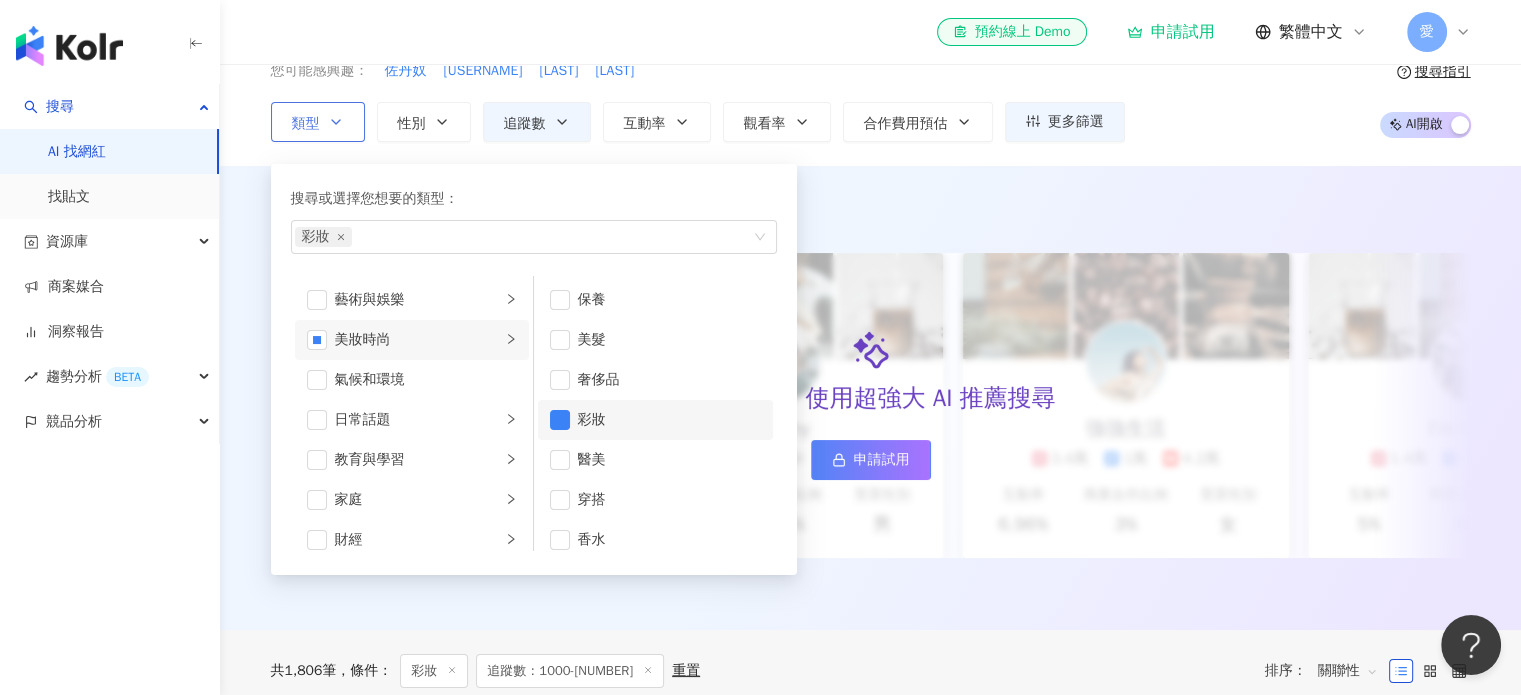 click on "彩妝" at bounding box center (669, 420) 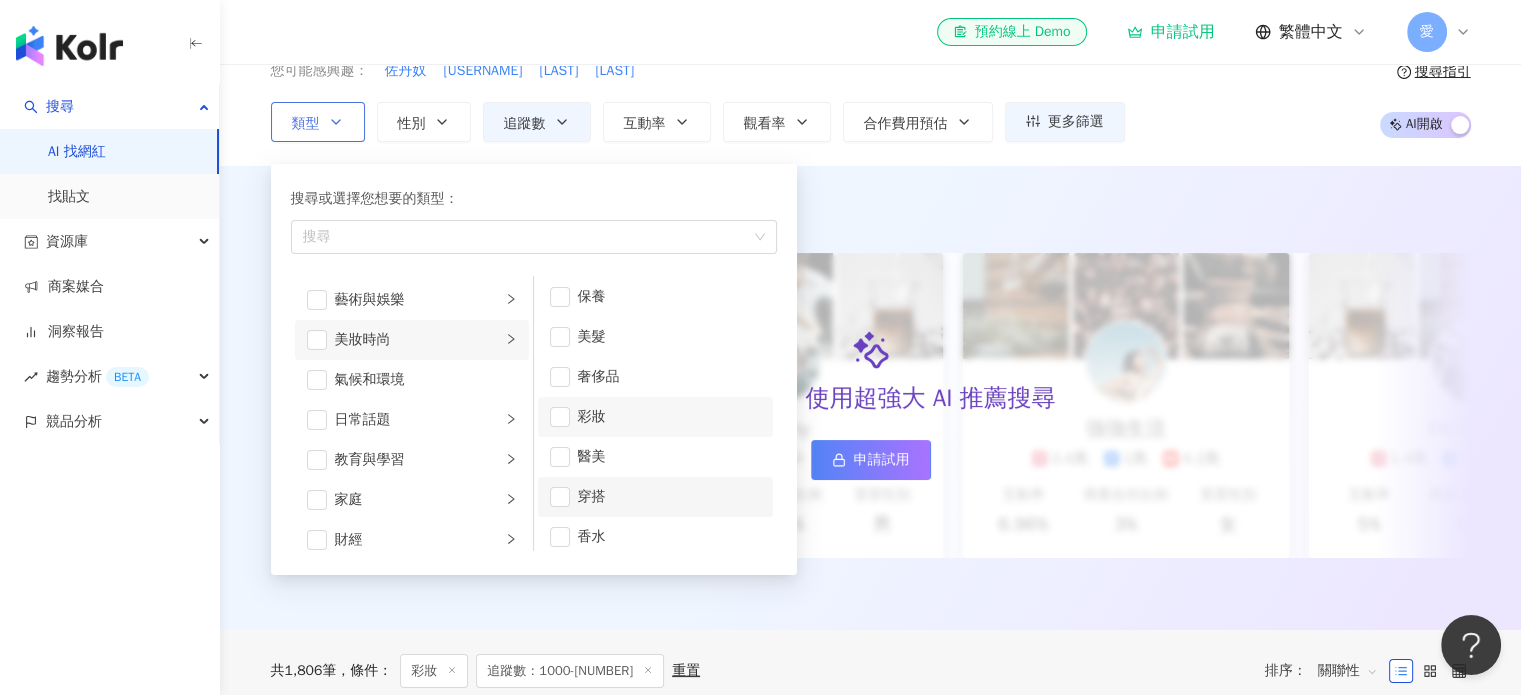 scroll, scrollTop: 0, scrollLeft: 0, axis: both 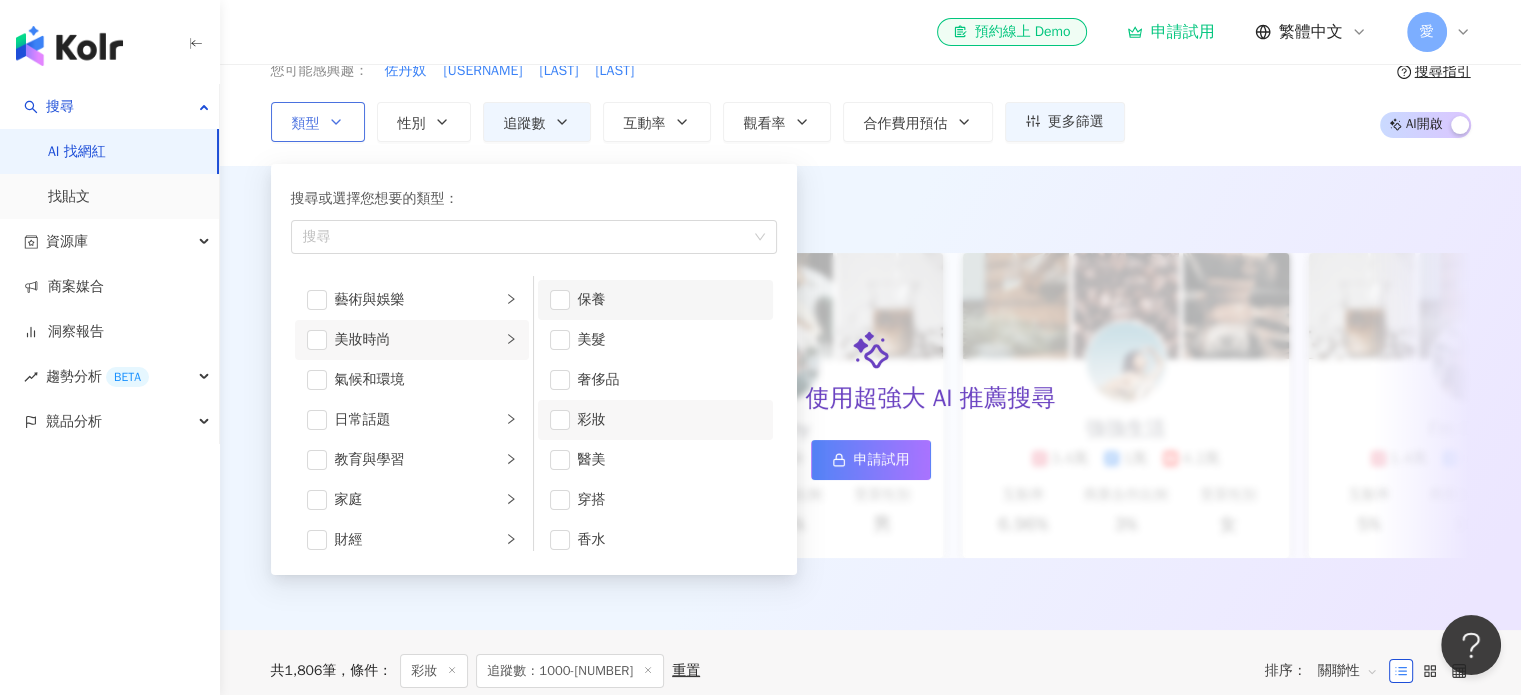 click on "保養" at bounding box center (669, 300) 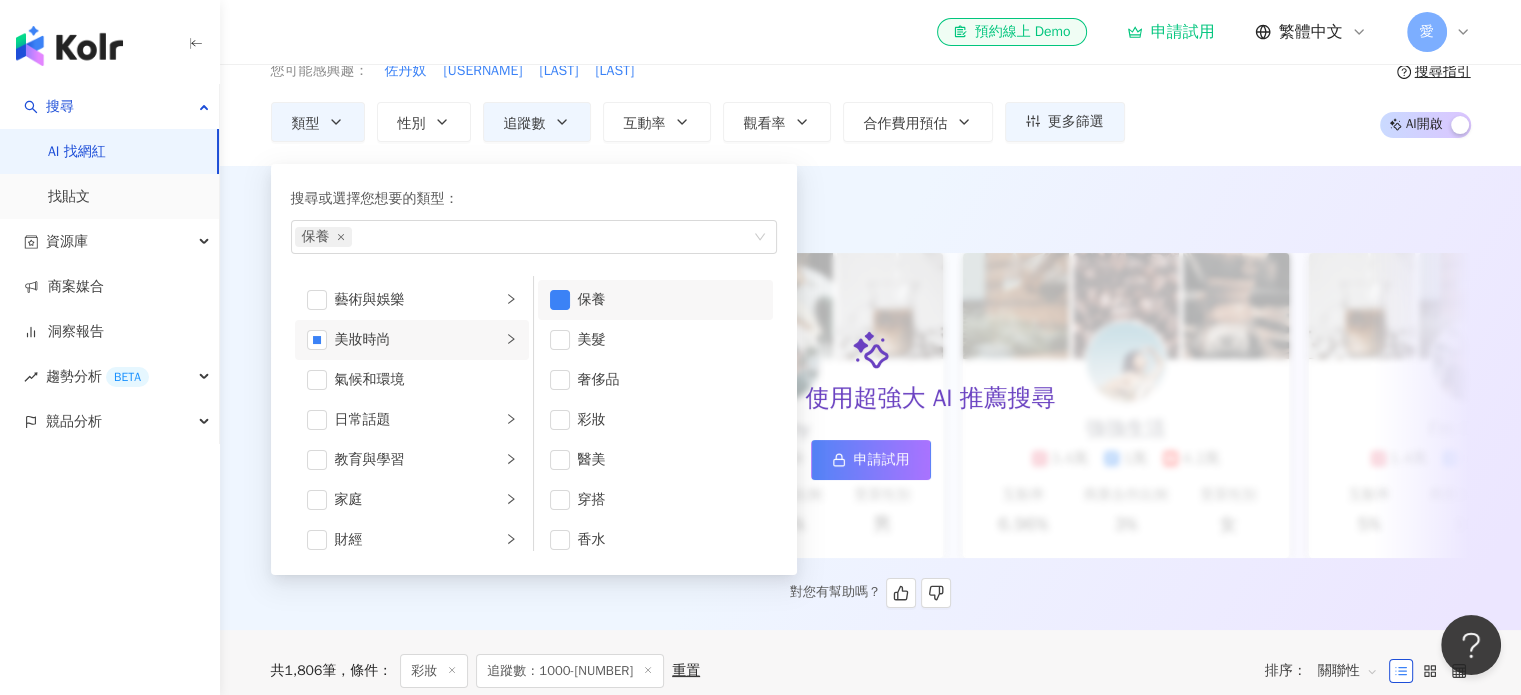 click on "AI 推薦 ： 精選優質網紅" at bounding box center (871, 208) 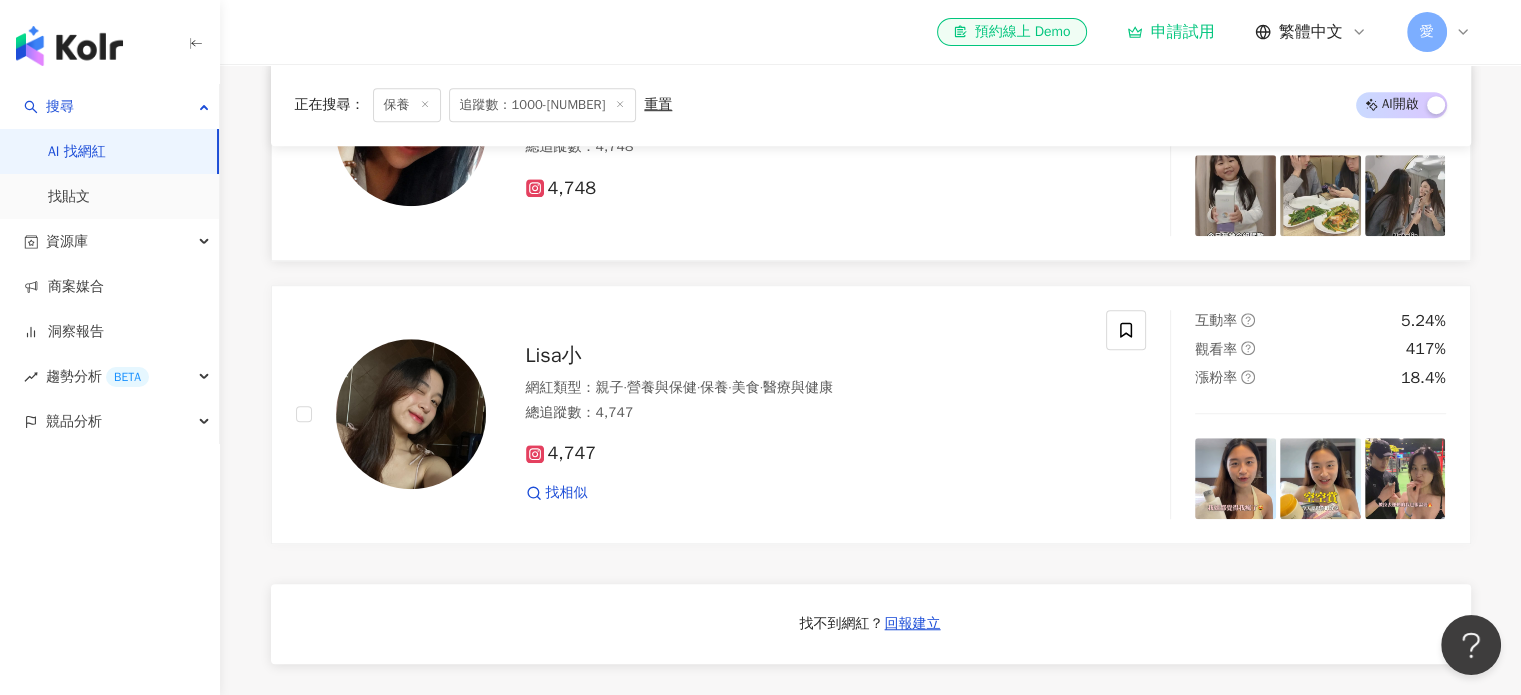 scroll, scrollTop: 1400, scrollLeft: 0, axis: vertical 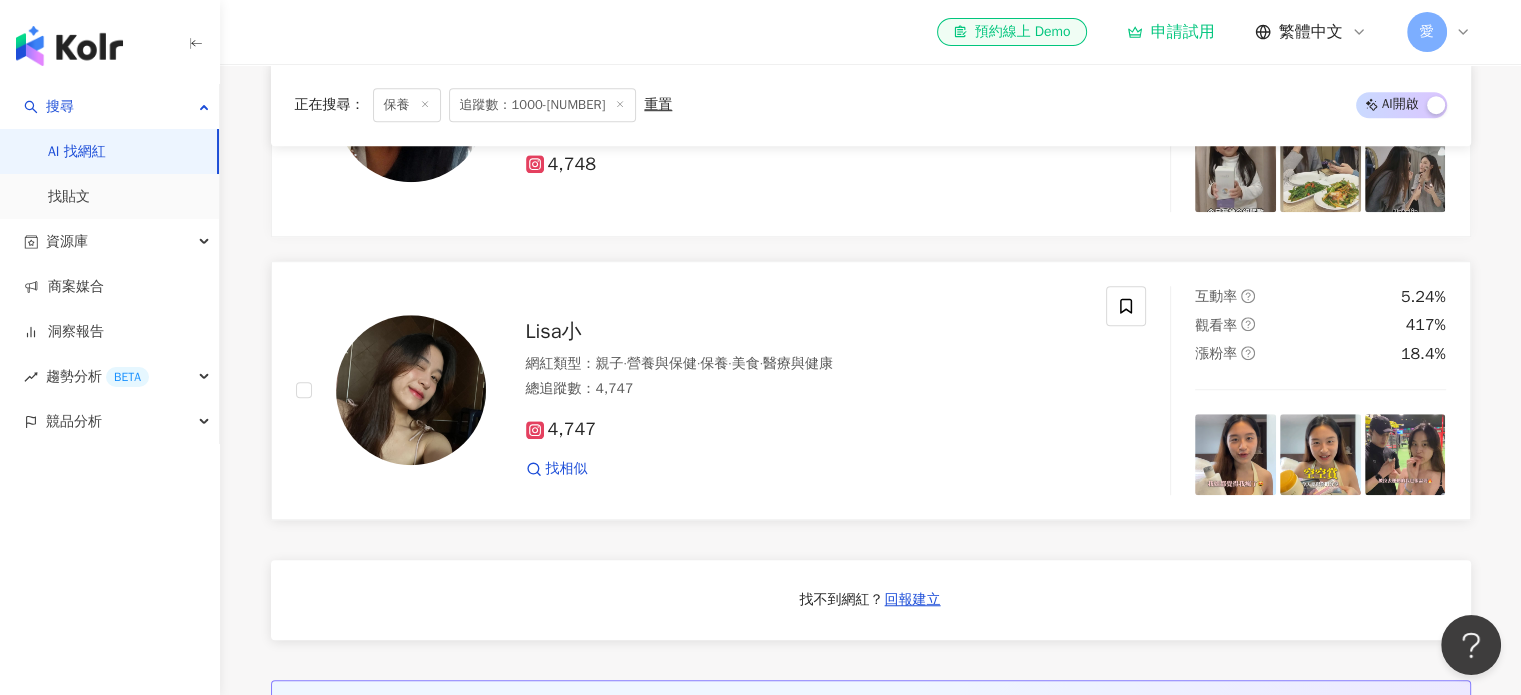 click on "Lisa小" at bounding box center (554, 331) 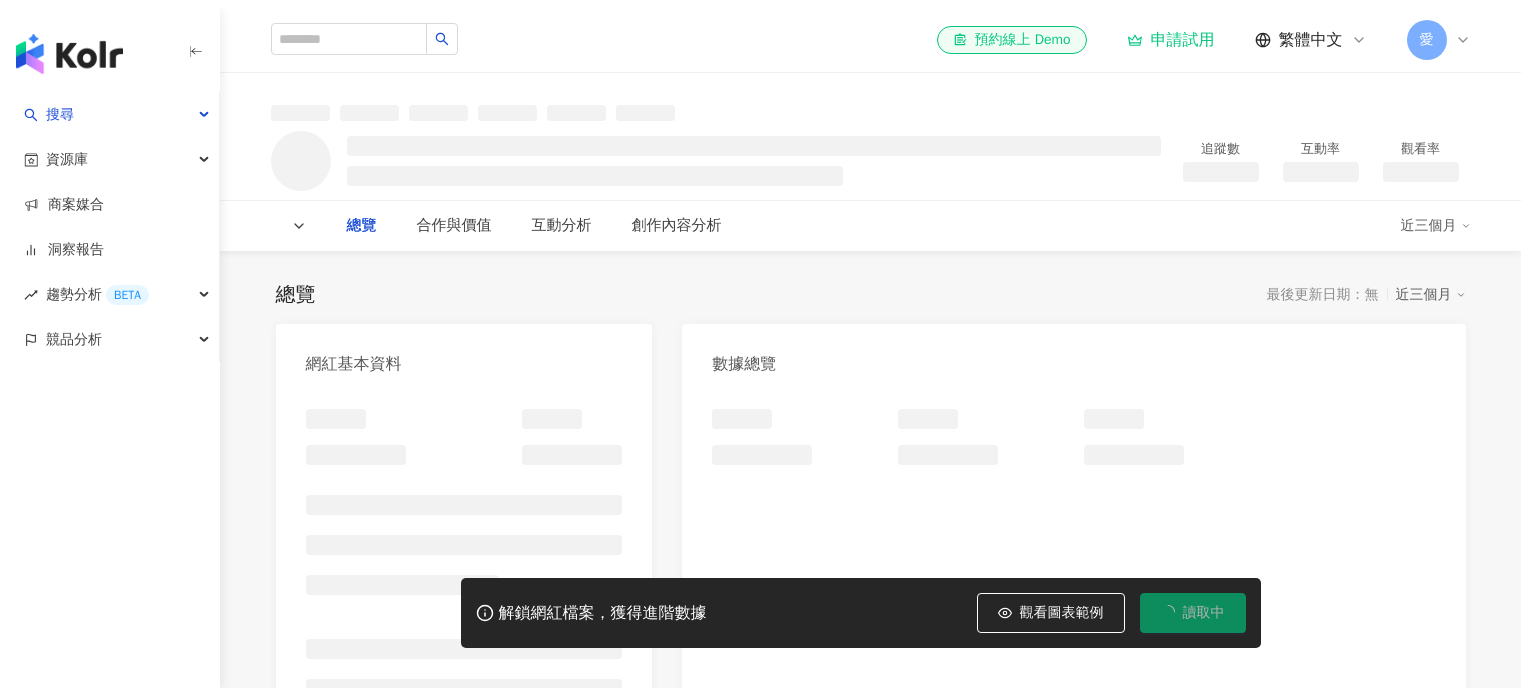 scroll, scrollTop: 0, scrollLeft: 0, axis: both 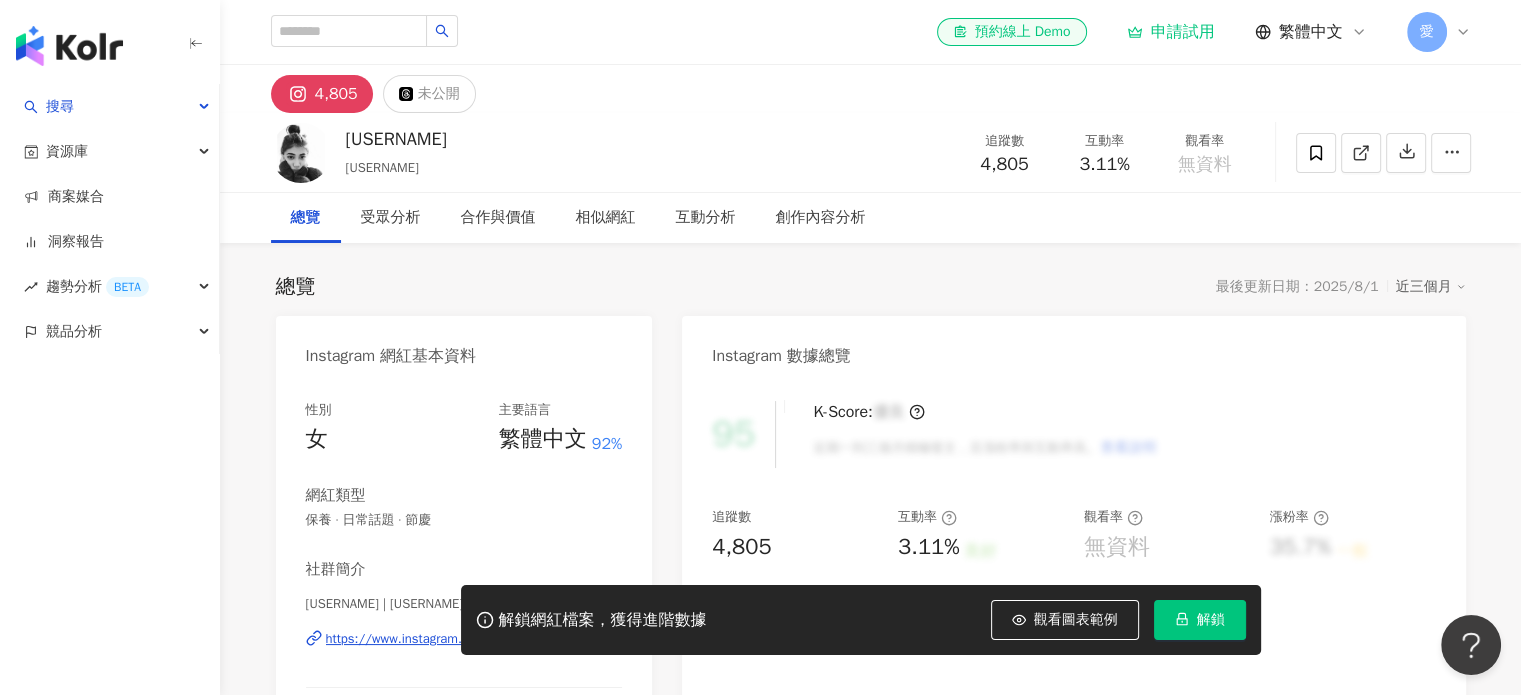 click on "解鎖網紅檔案，獲得進階數據 觀看圖表範例 解鎖" at bounding box center [760, 620] 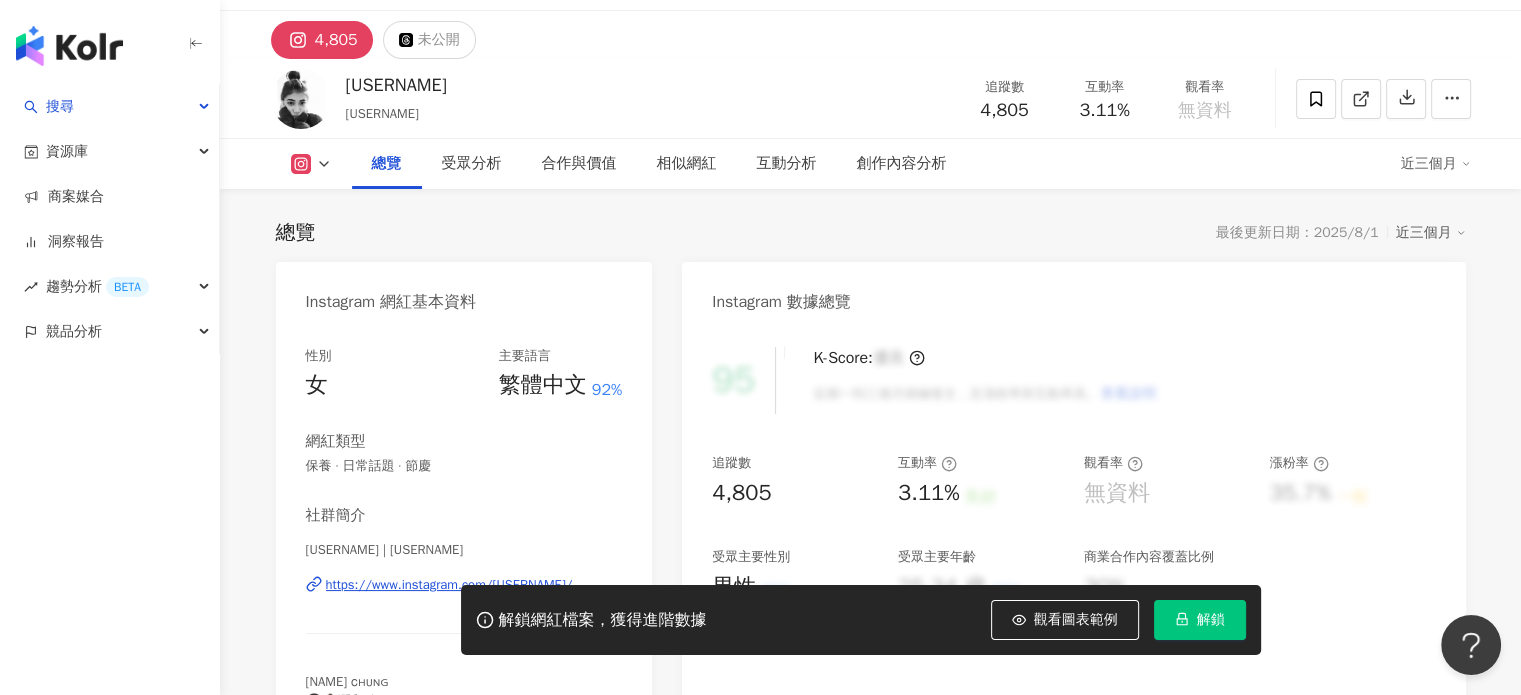 scroll, scrollTop: 200, scrollLeft: 0, axis: vertical 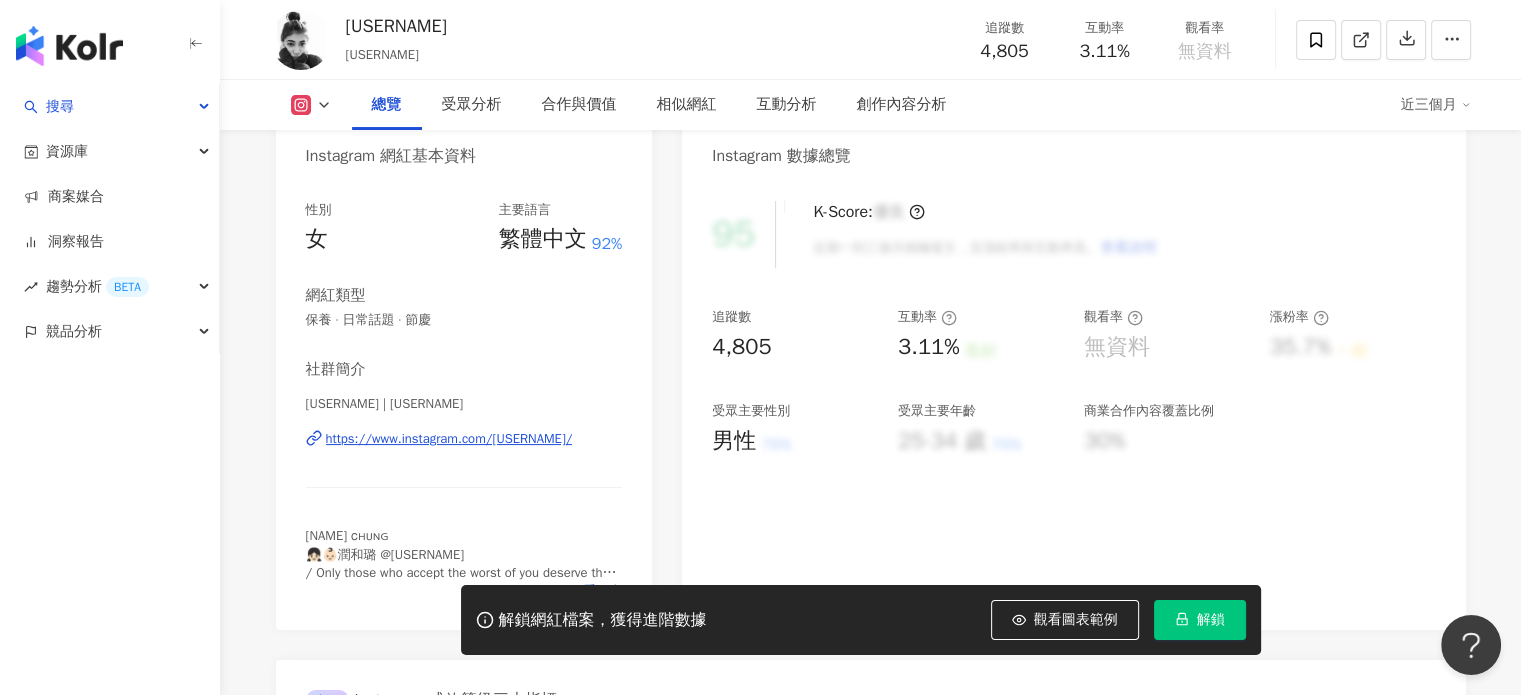 click on "https://www.instagram.com/chungyiii/" at bounding box center [449, 439] 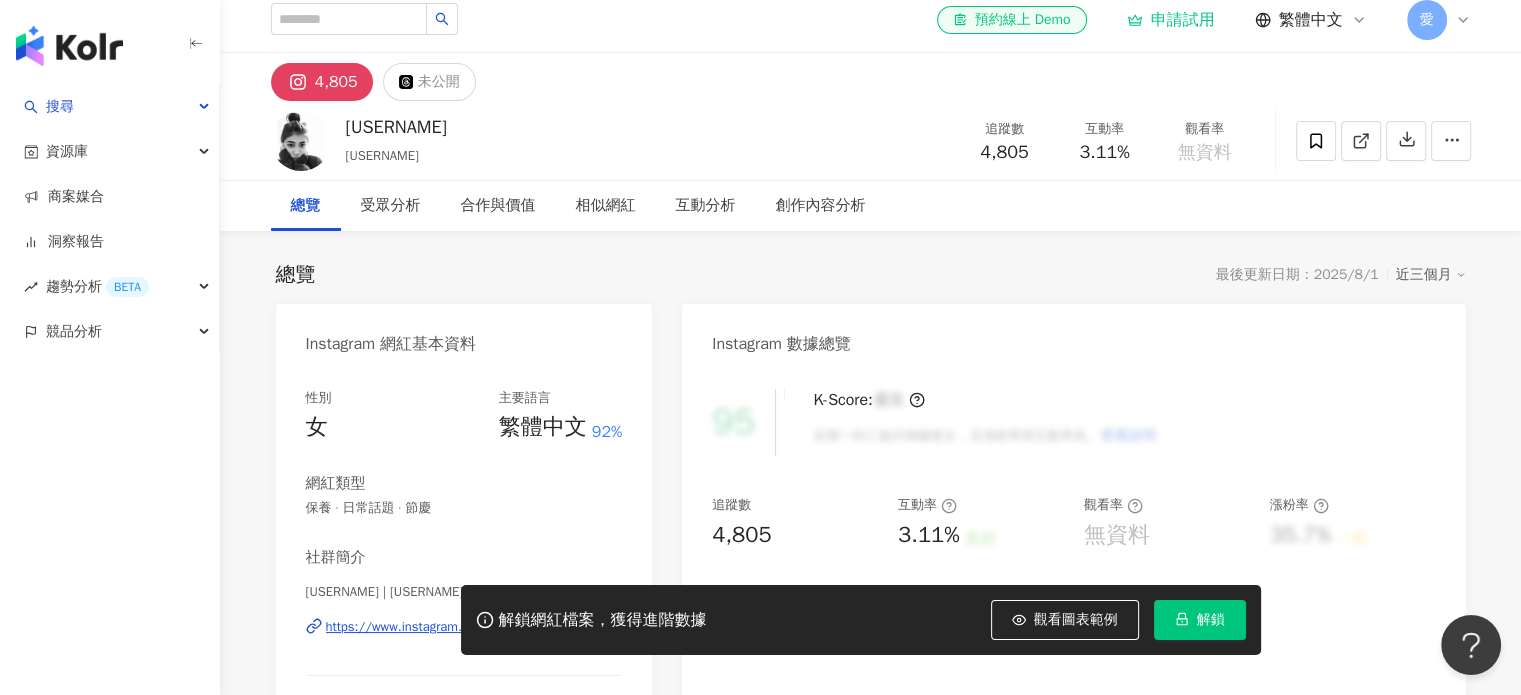 scroll, scrollTop: 0, scrollLeft: 0, axis: both 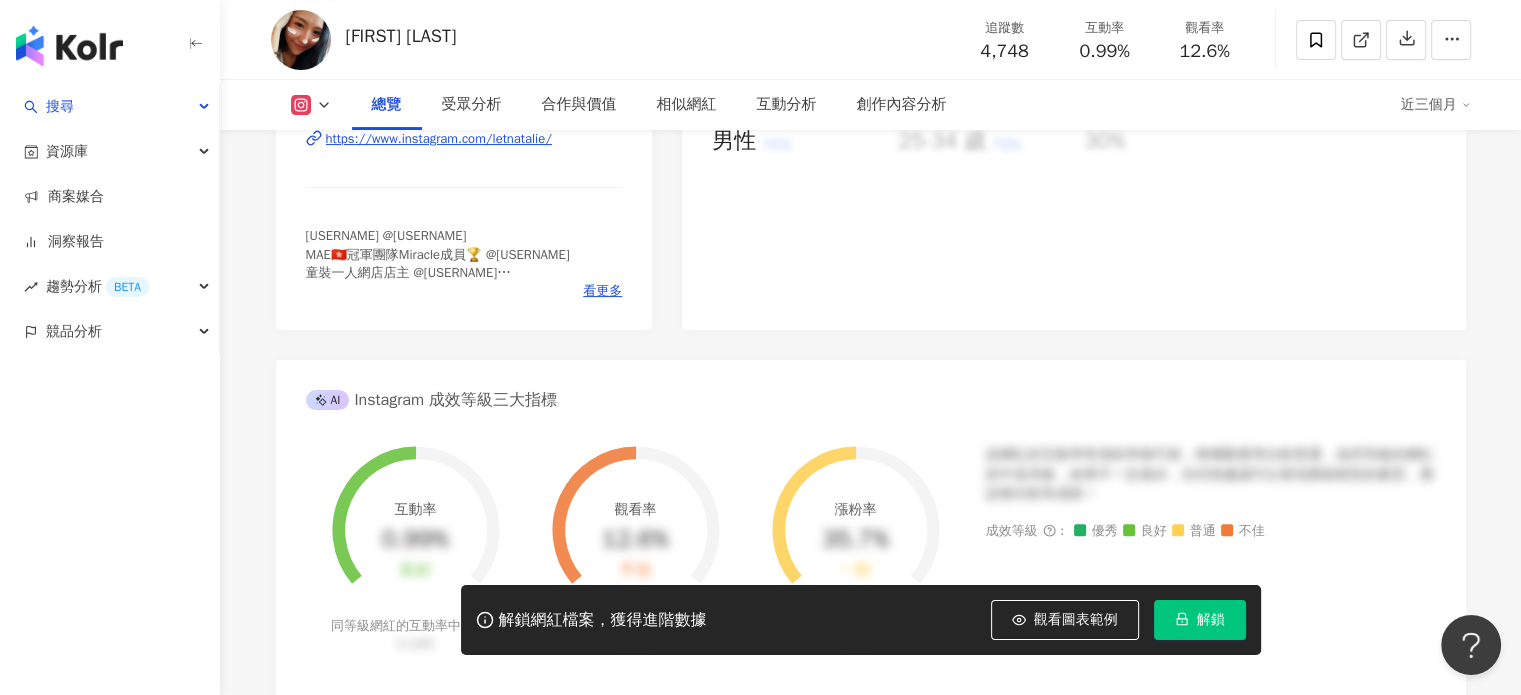 click on "https://www.instagram.com/letnatalie/" at bounding box center (439, 139) 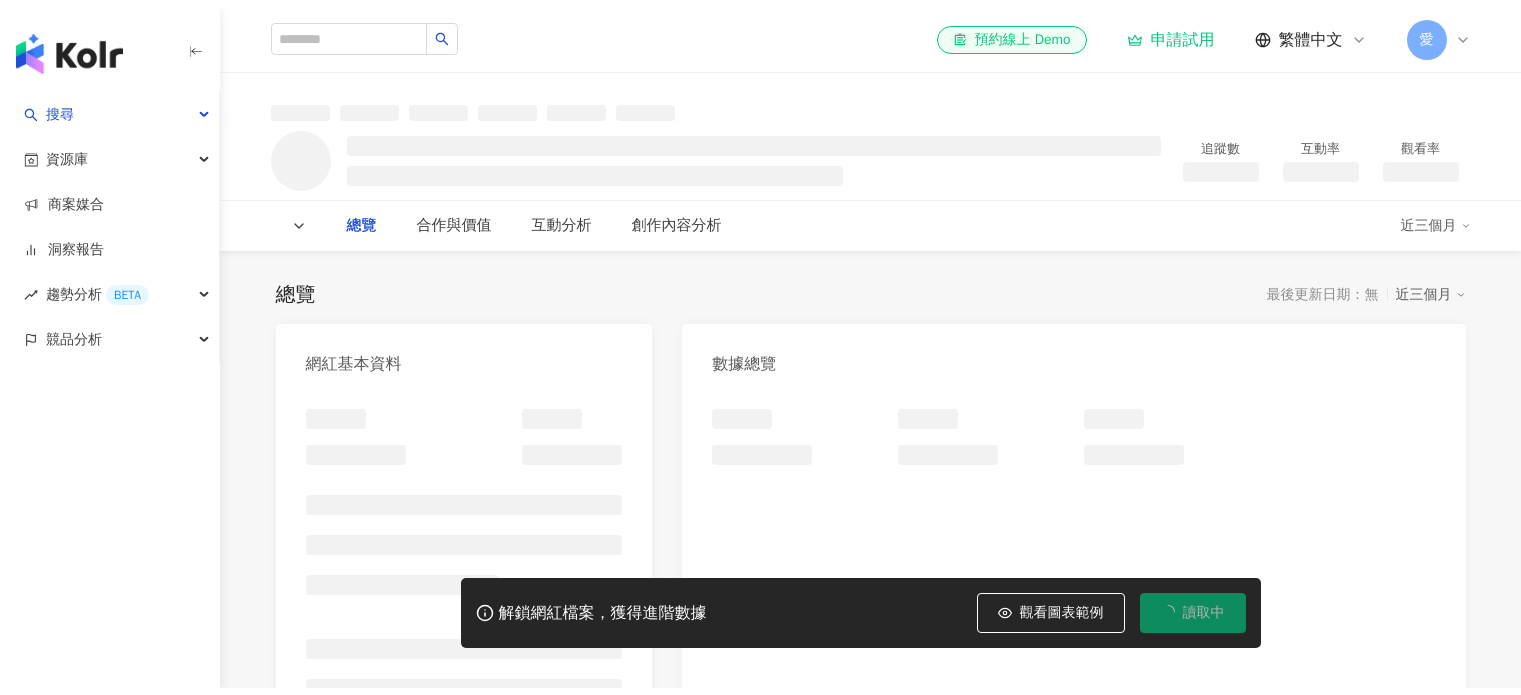 scroll, scrollTop: 0, scrollLeft: 0, axis: both 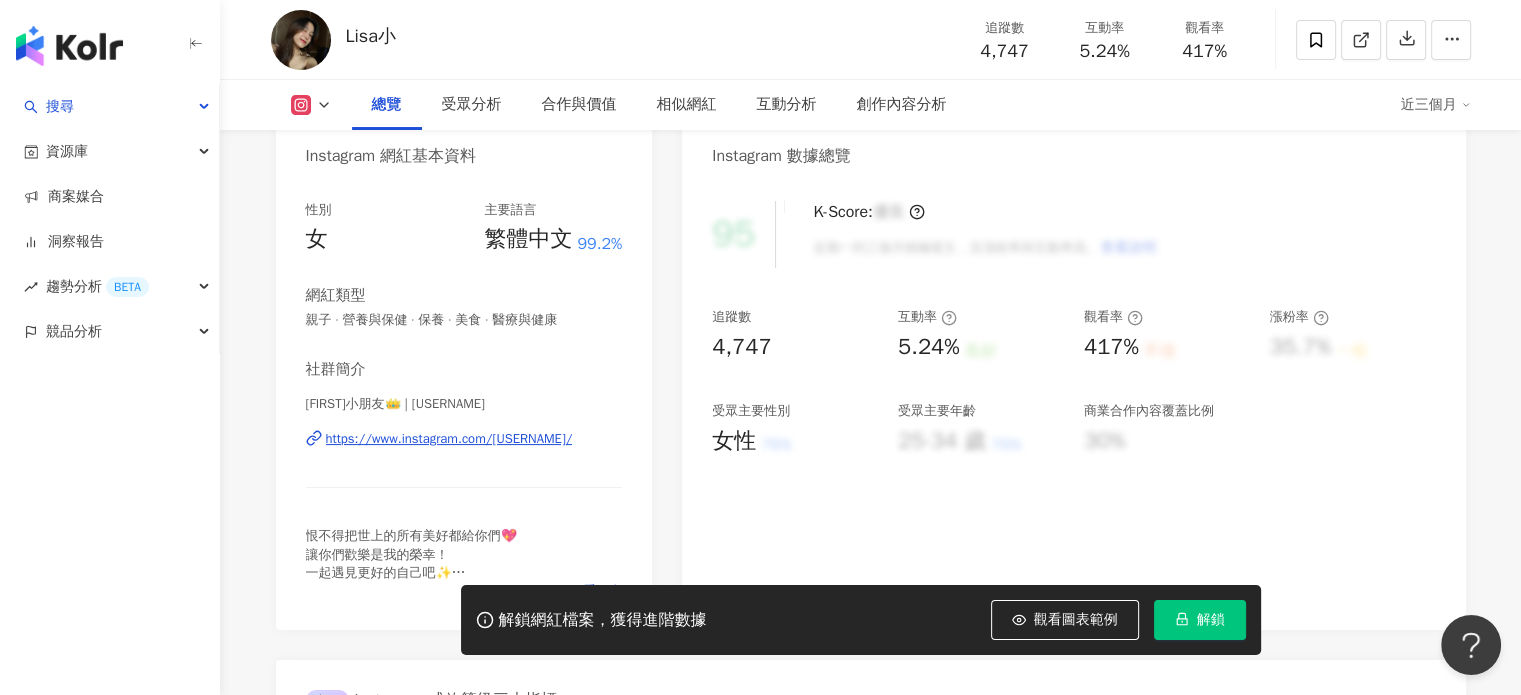 click on "Lisa小朋友👑 | chu_be59 https://www.instagram.com/chu_be59/" at bounding box center [464, 453] 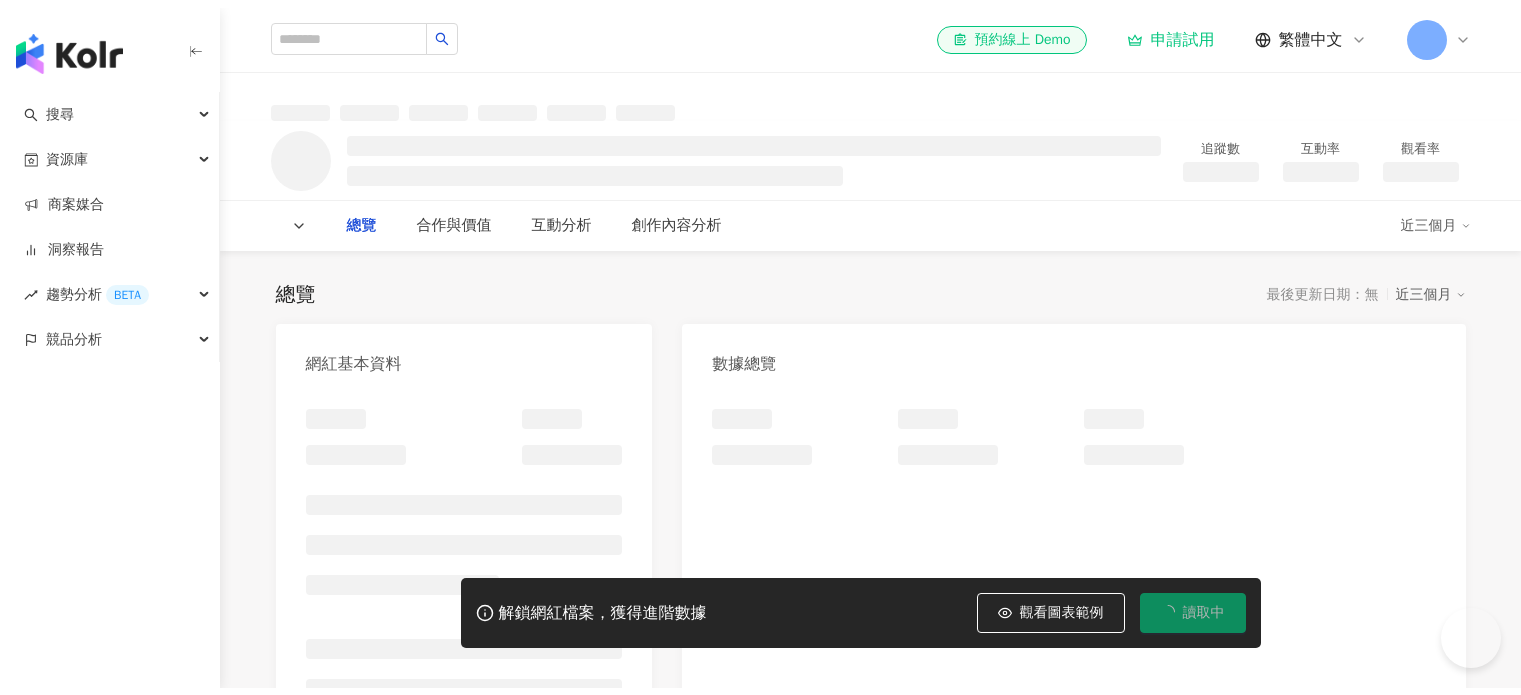 scroll, scrollTop: 0, scrollLeft: 0, axis: both 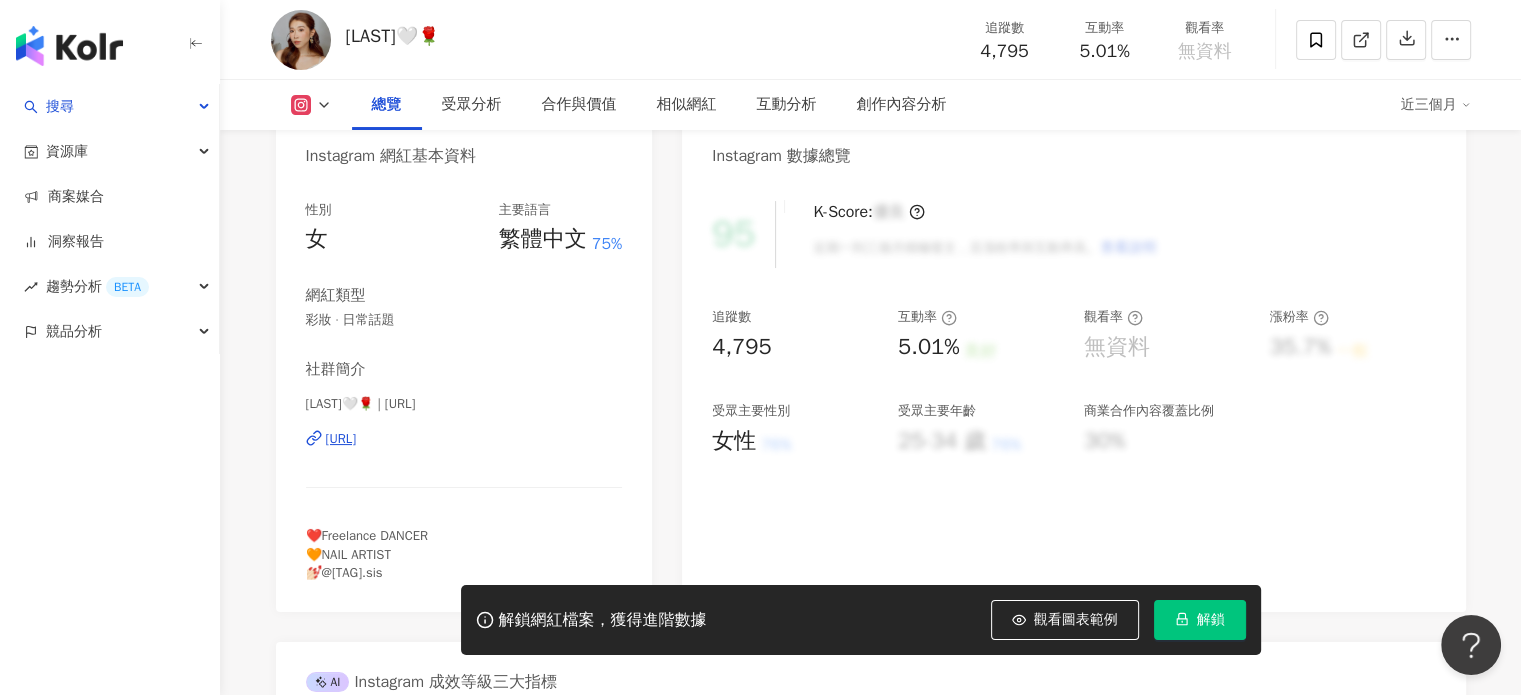 click on "https://www.instagram.com/aiitungtung/" at bounding box center [341, 439] 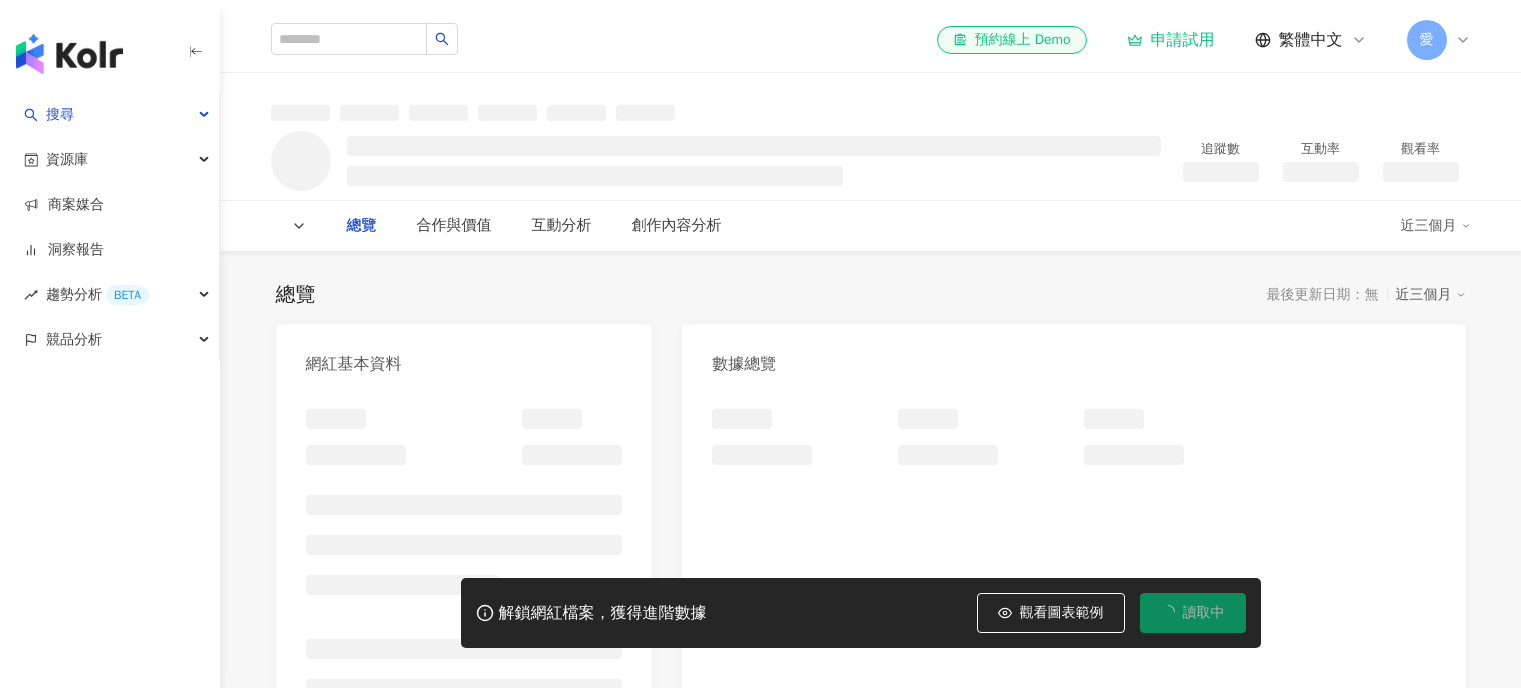 scroll, scrollTop: 0, scrollLeft: 0, axis: both 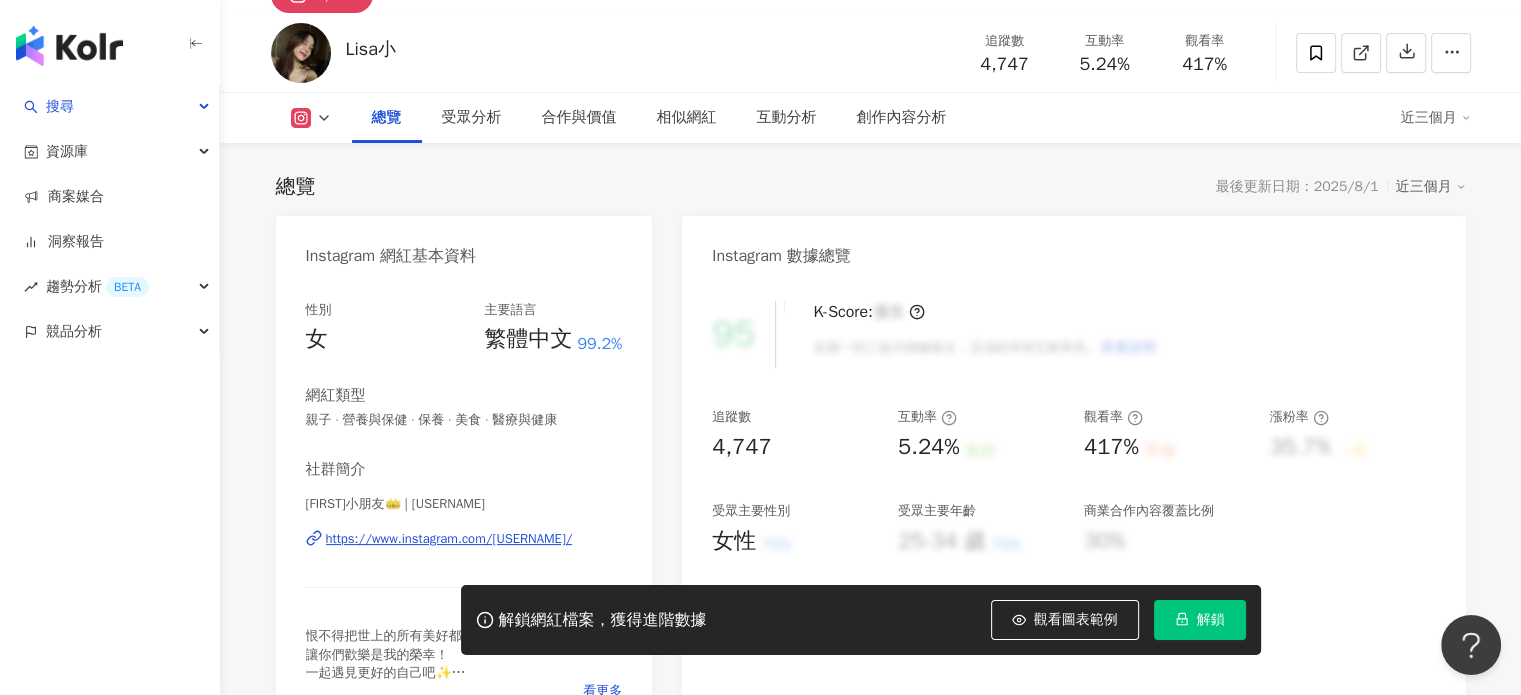 click on "https://www.instagram.com/[USERNAME]/" at bounding box center [449, 539] 